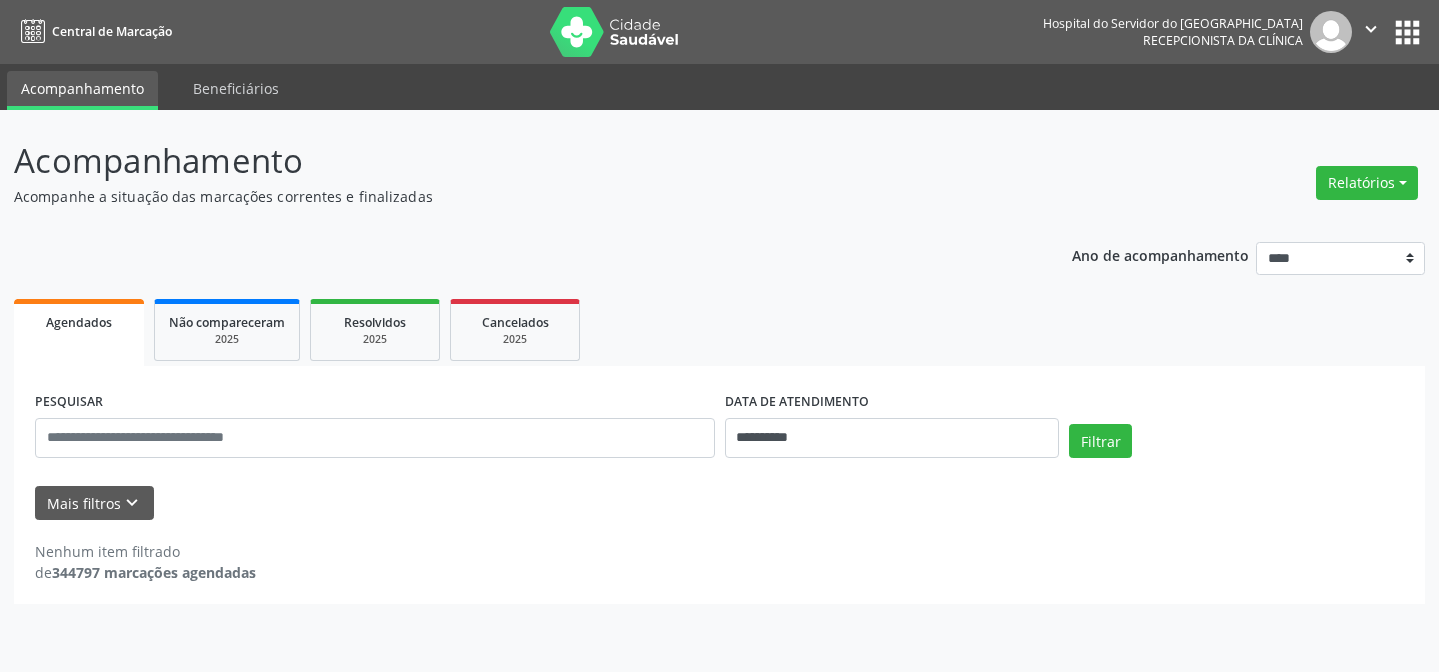 scroll, scrollTop: 0, scrollLeft: 0, axis: both 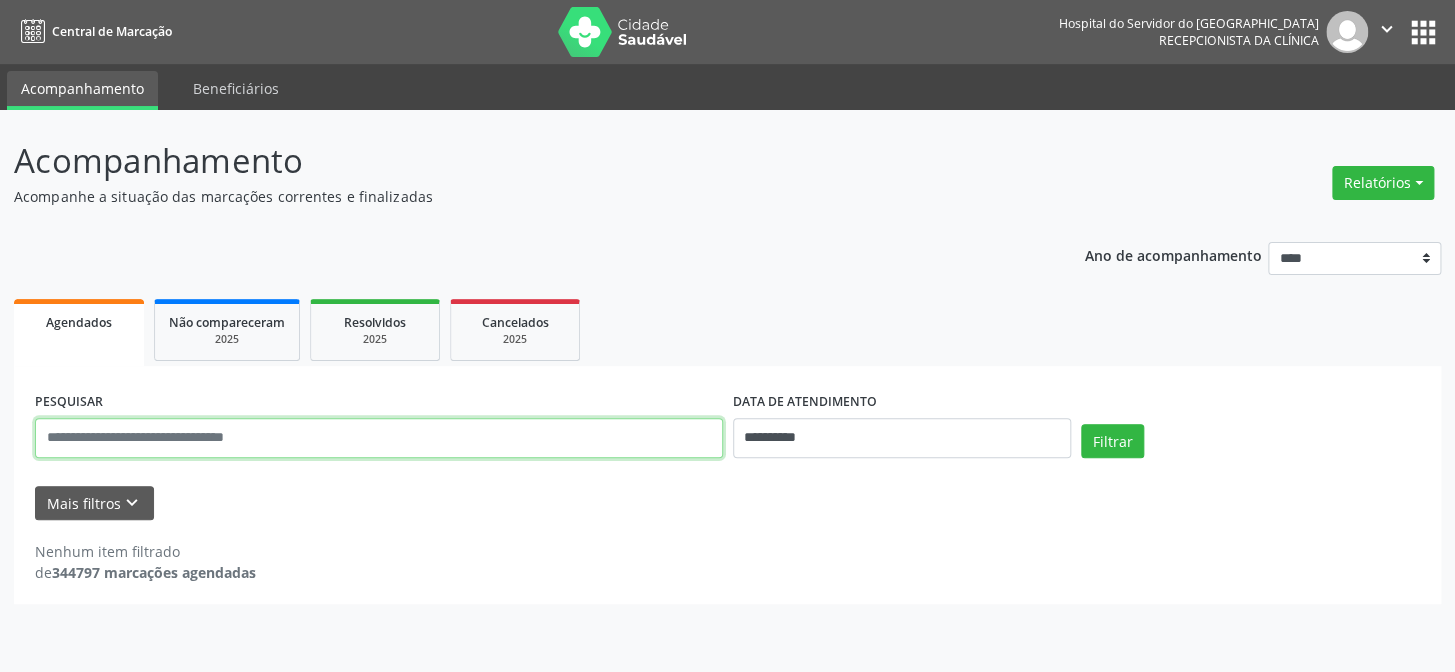 drag, startPoint x: 140, startPoint y: 449, endPoint x: 162, endPoint y: 458, distance: 23.769728 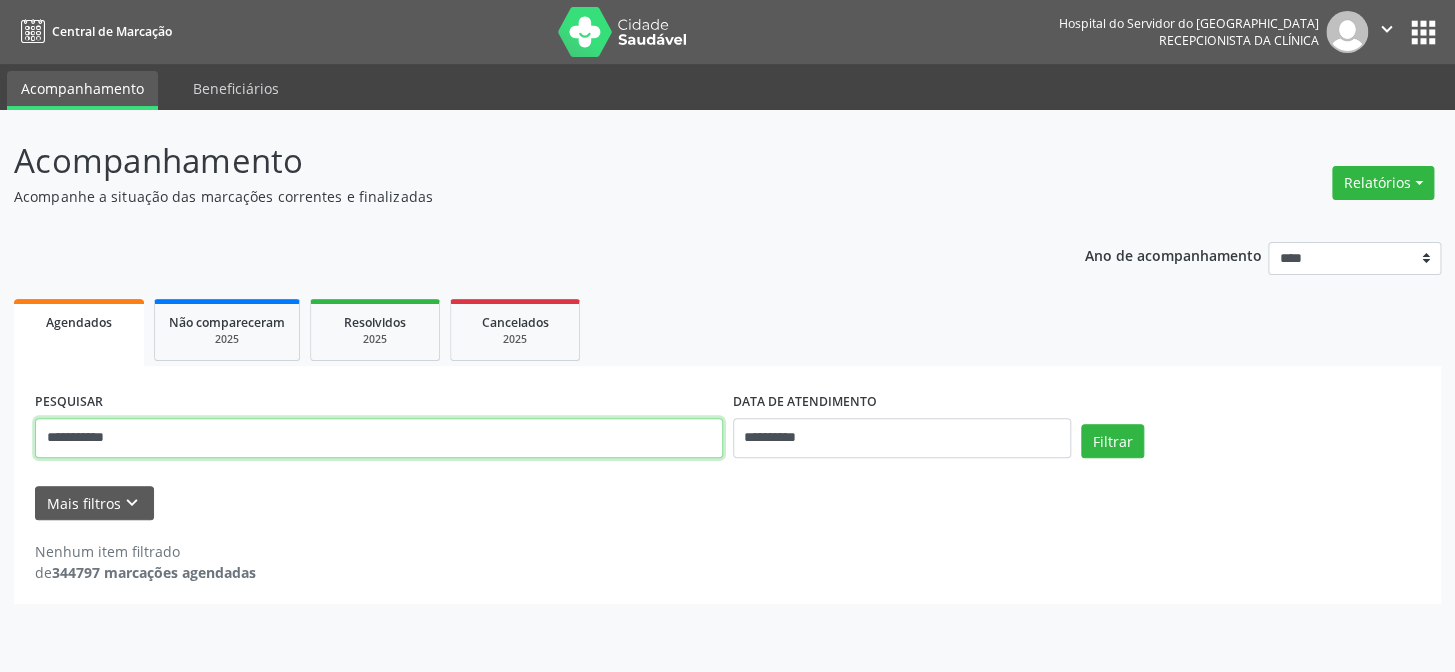 type on "**********" 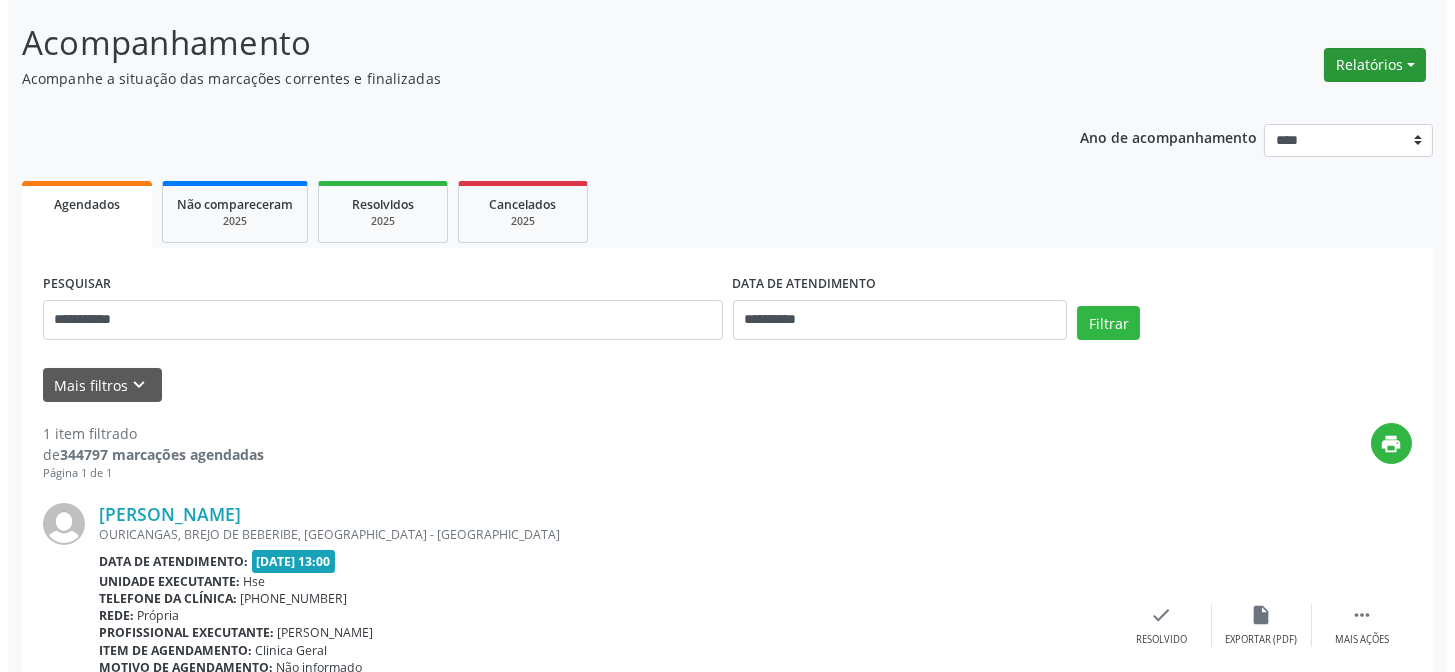 scroll, scrollTop: 0, scrollLeft: 0, axis: both 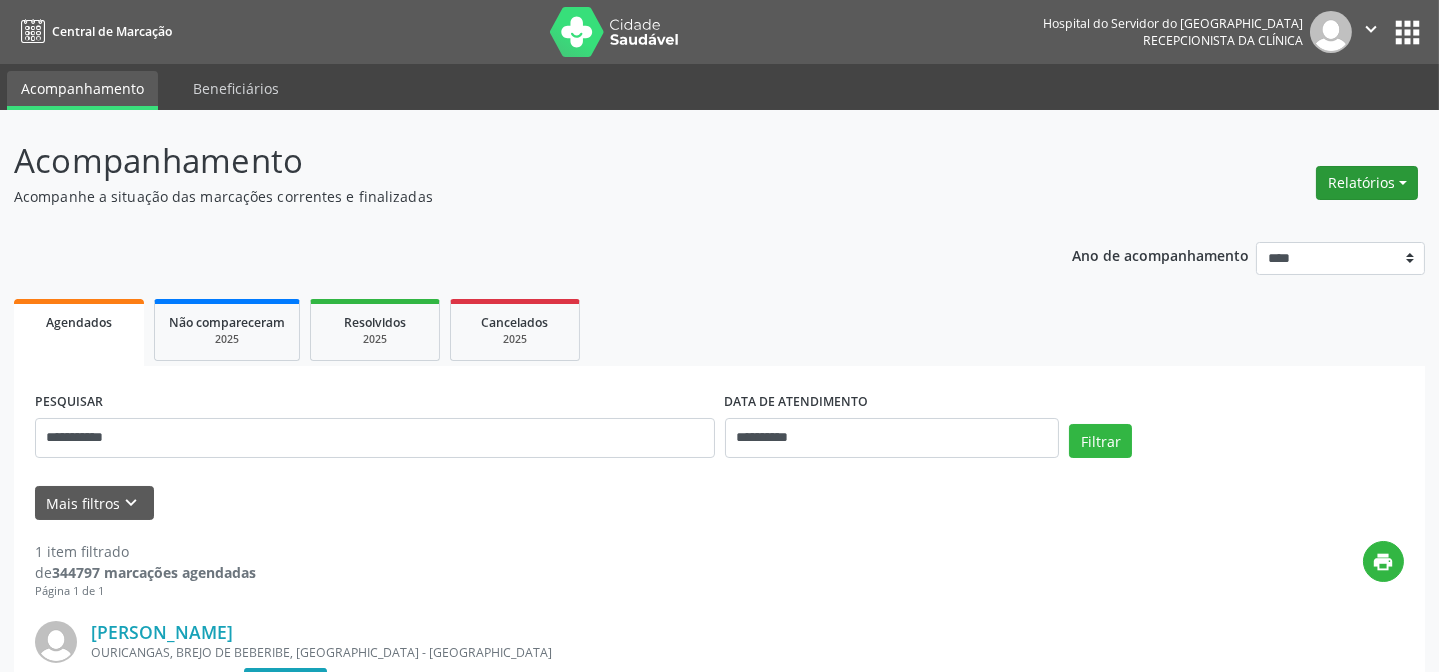 click on "Relatórios" at bounding box center [1367, 183] 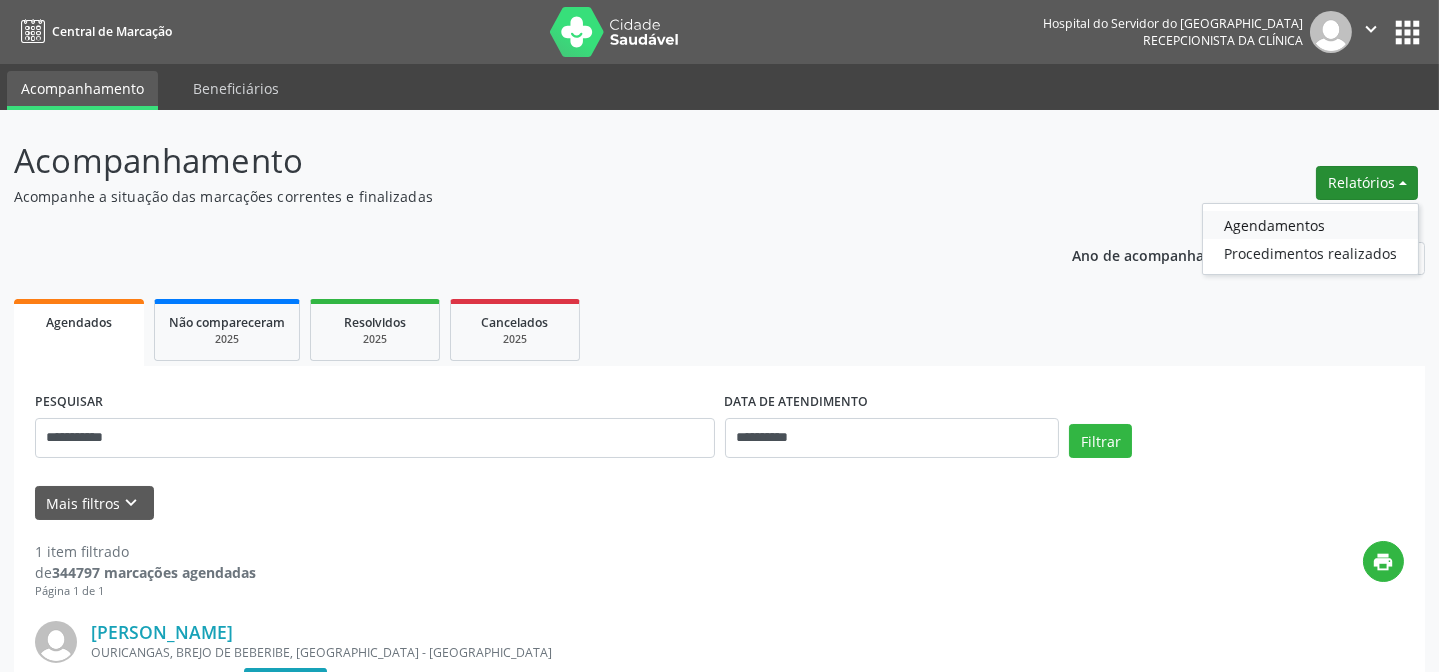 click on "Agendamentos" at bounding box center [1310, 225] 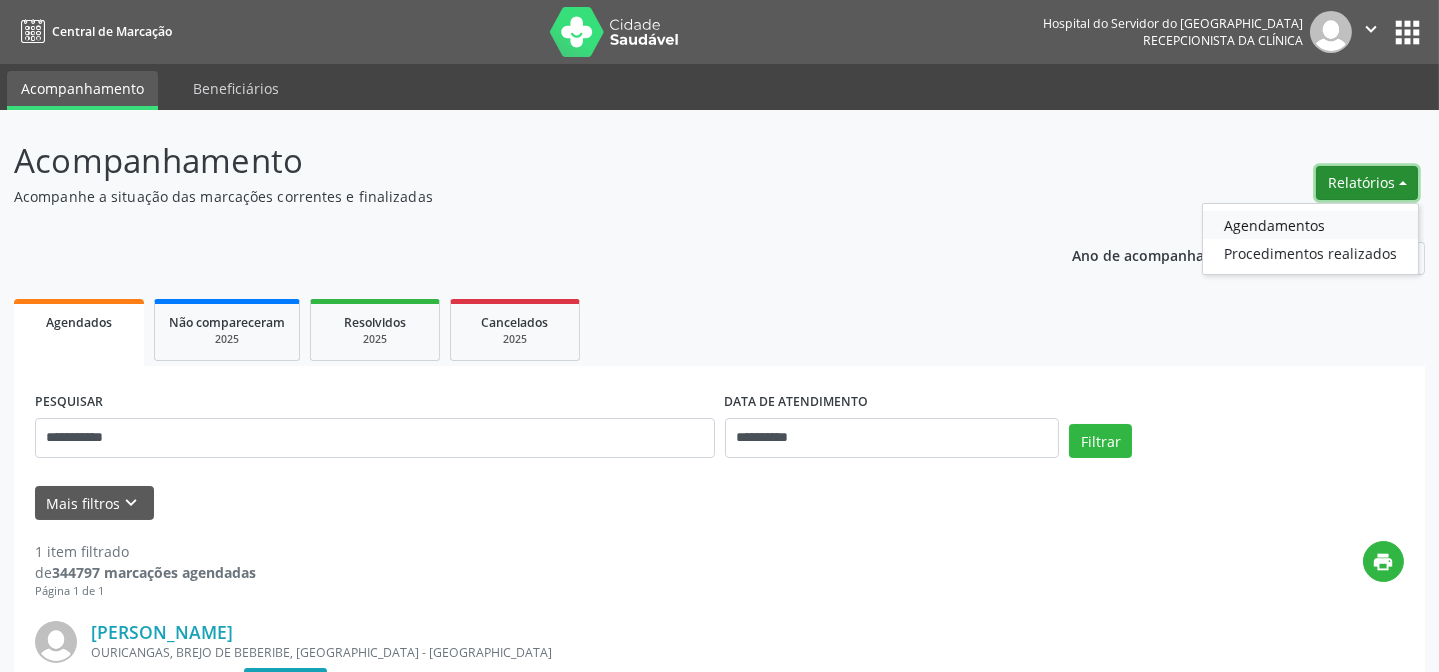 select on "*" 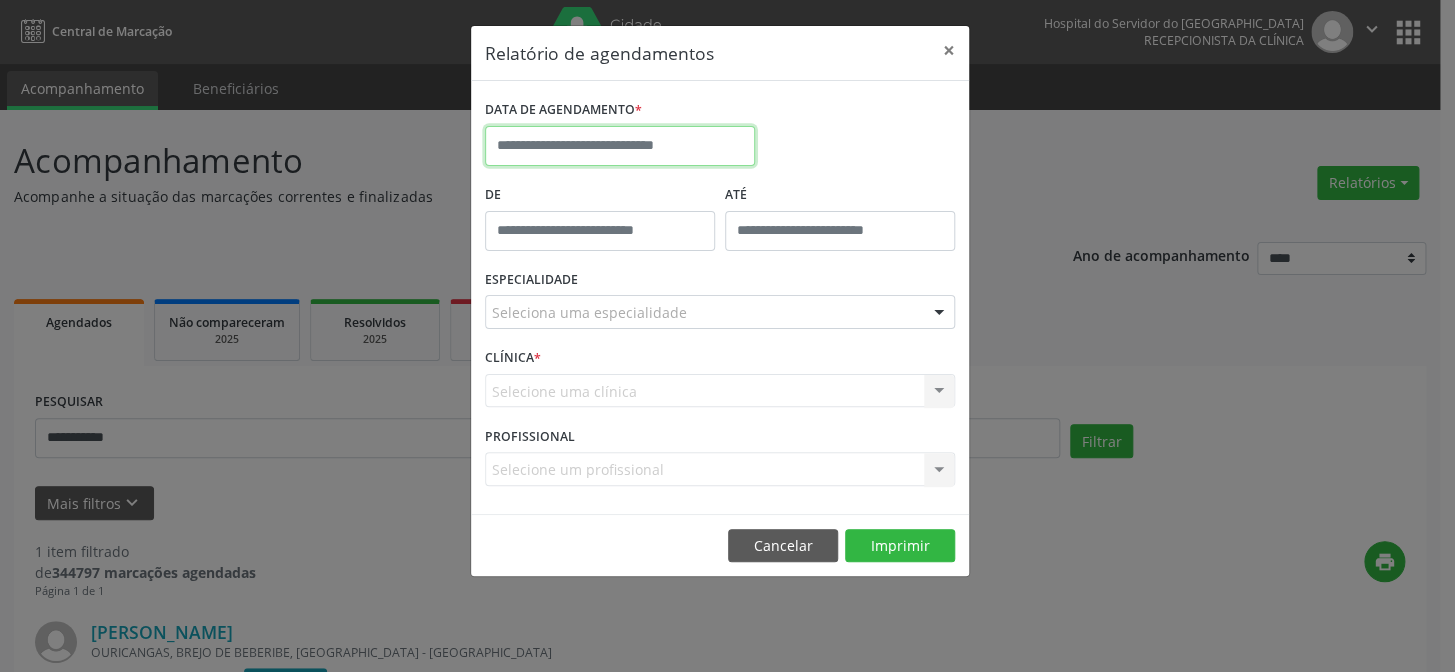 click at bounding box center [620, 146] 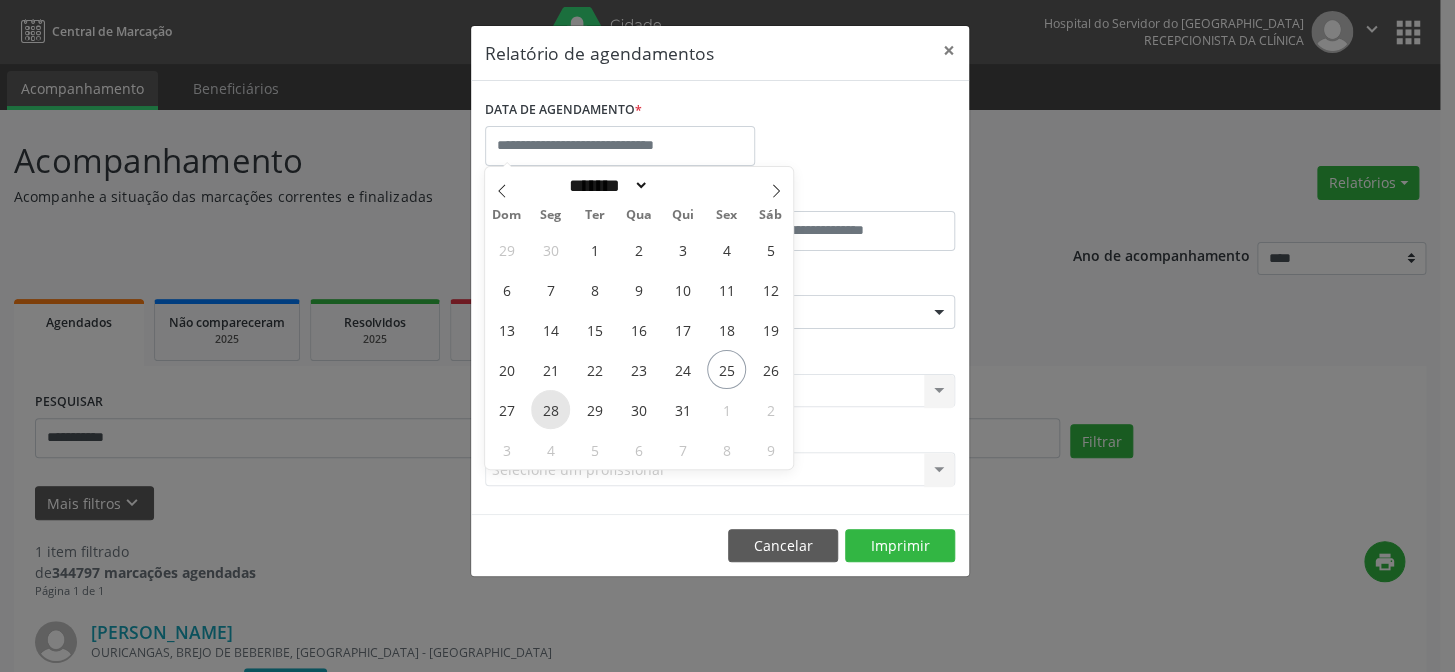 click on "28" at bounding box center (550, 409) 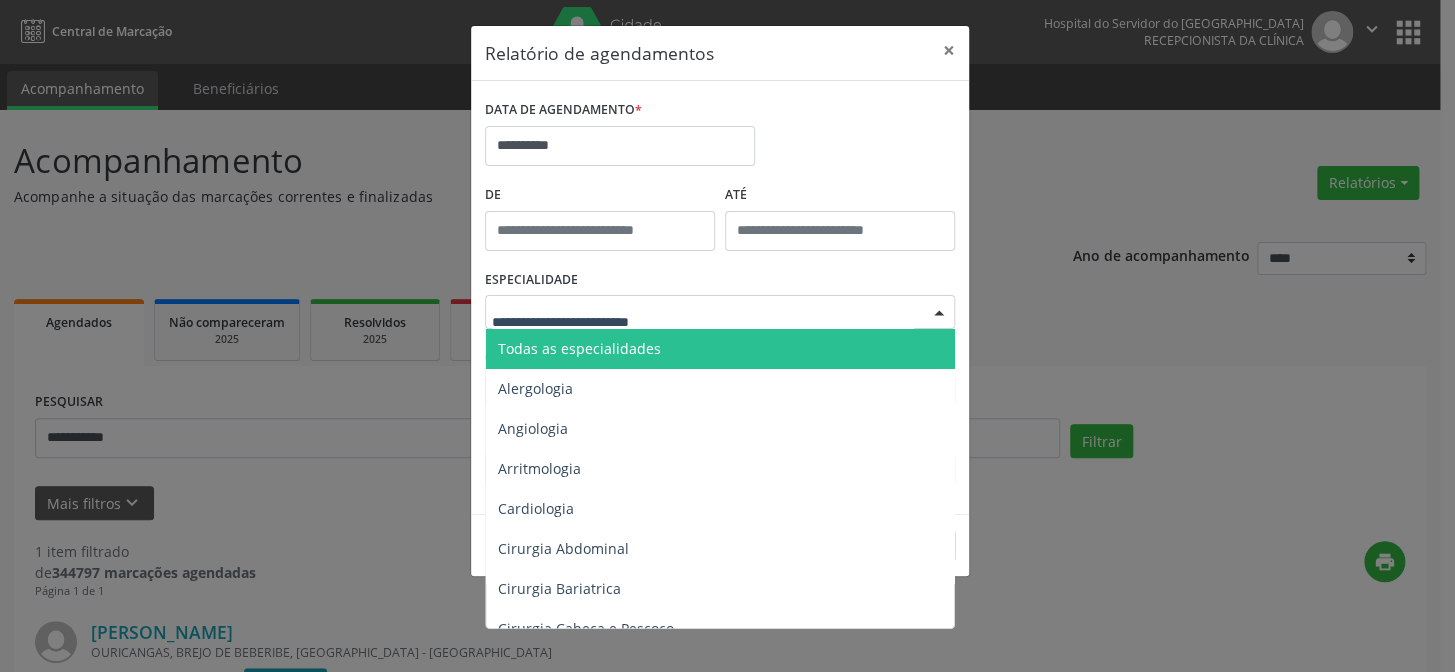 click on "Todas as especialidades" at bounding box center [579, 348] 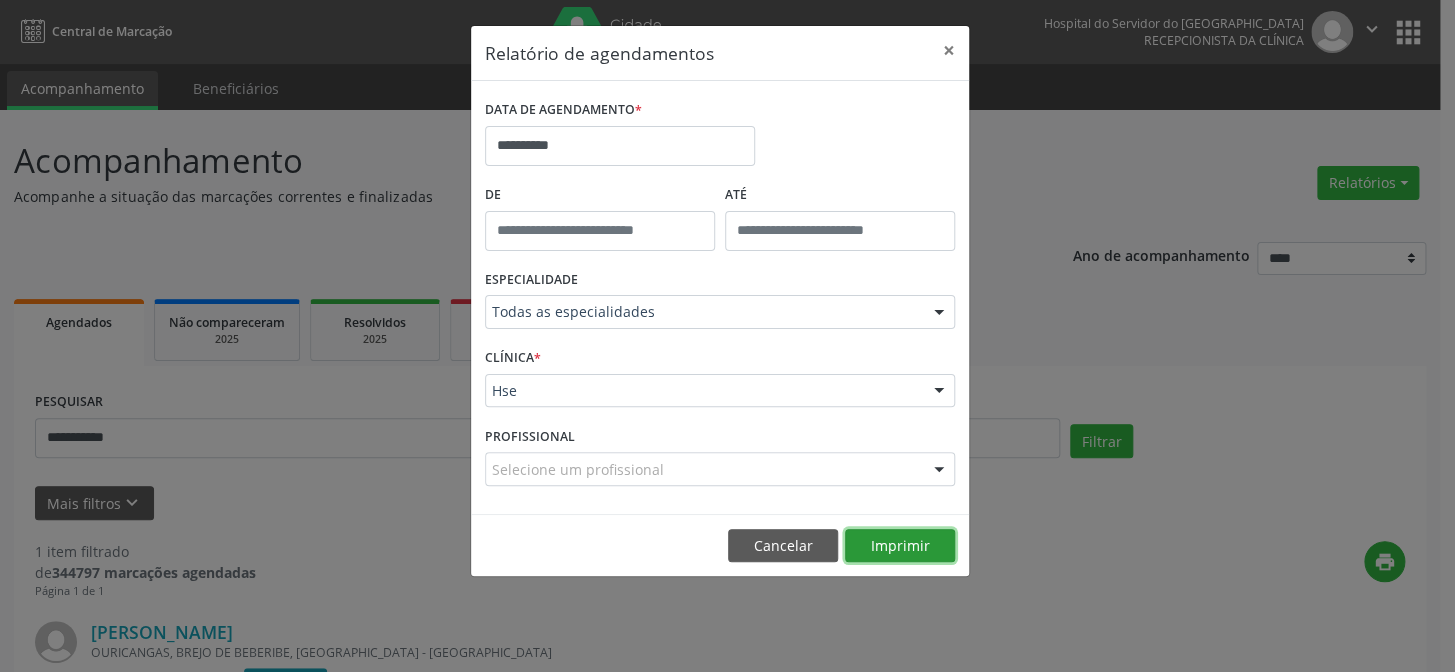 click on "Imprimir" at bounding box center (900, 546) 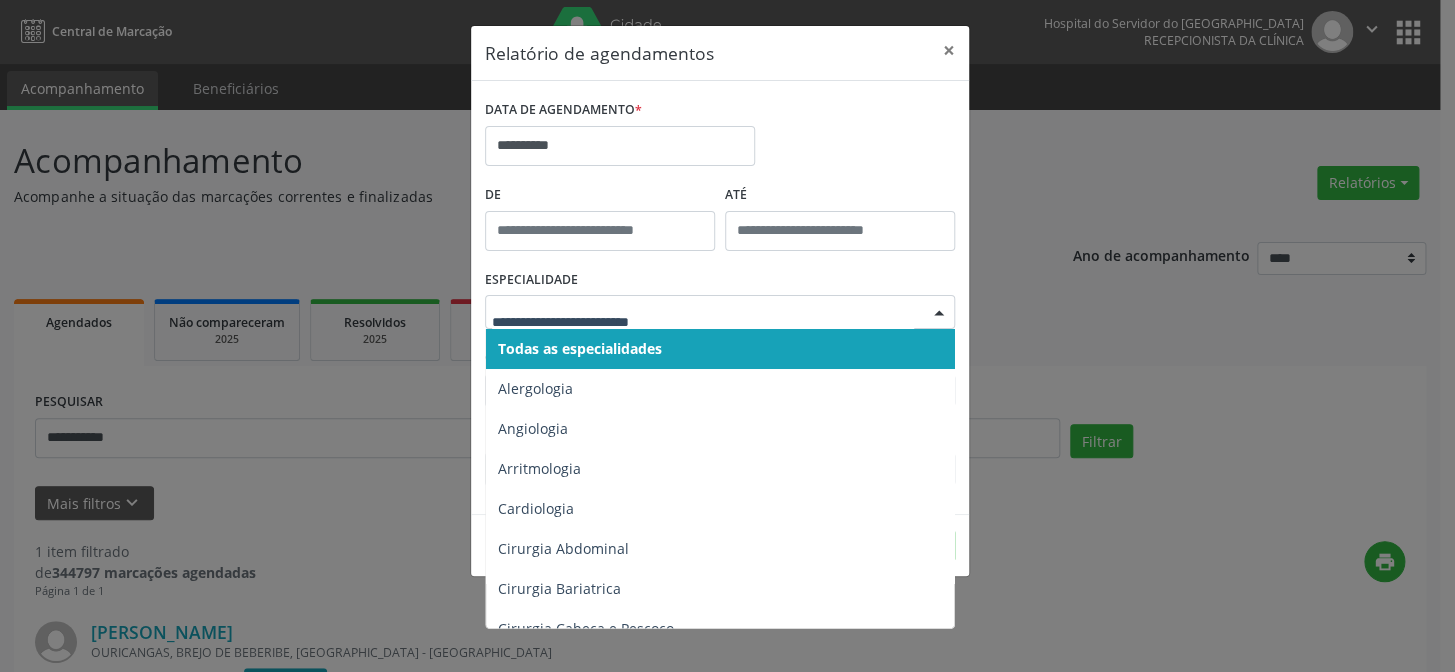 click at bounding box center (720, 312) 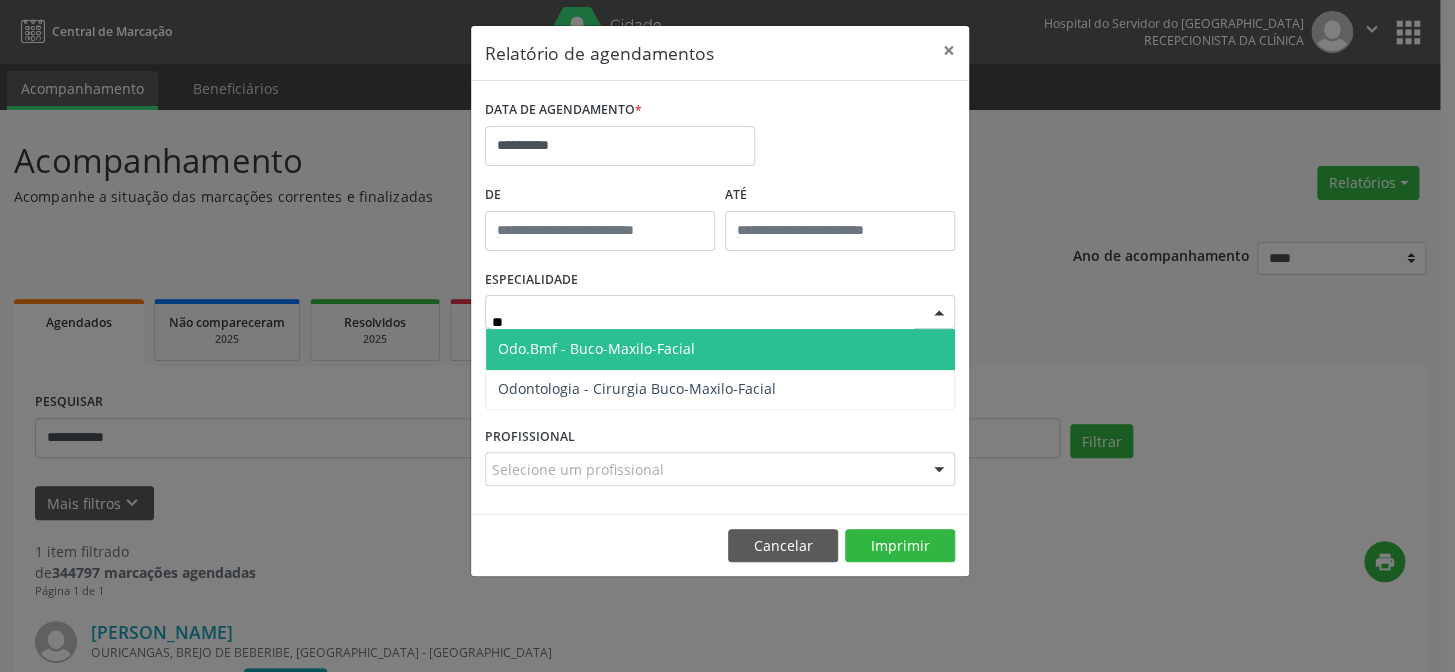type on "***" 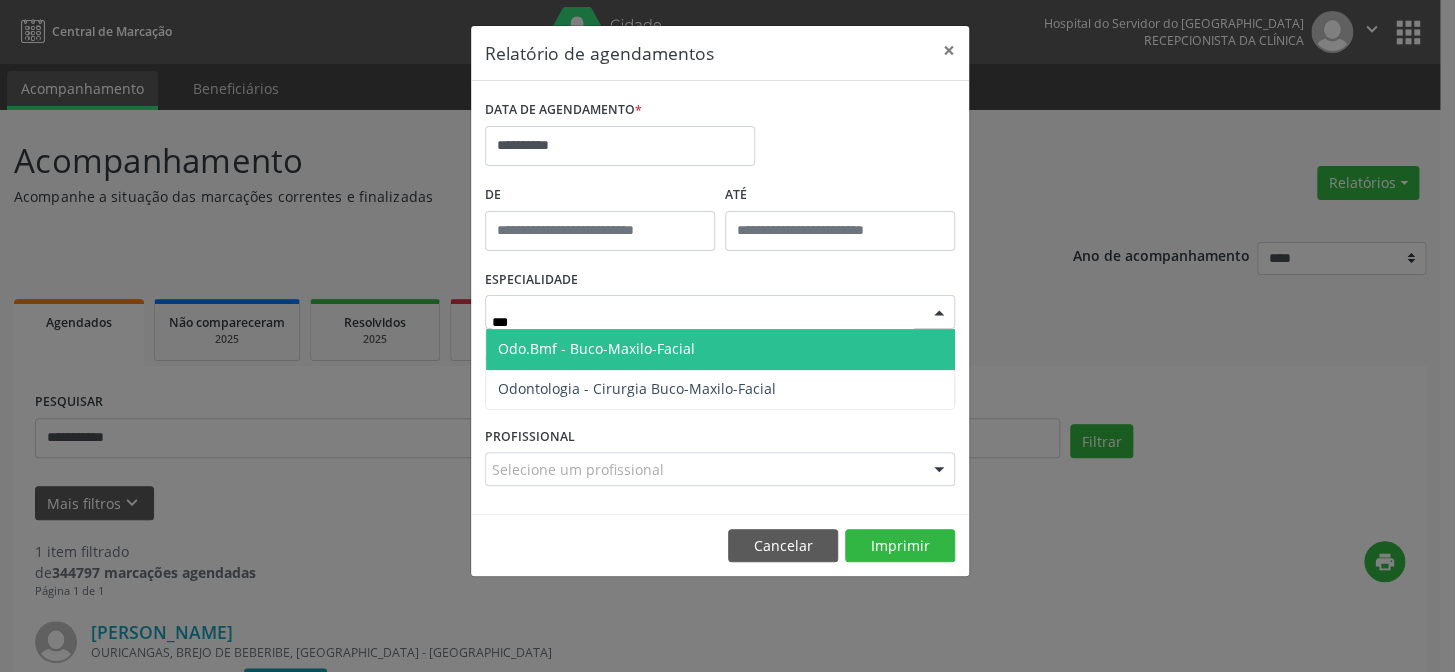 click on "Odo.Bmf - Buco-Maxilo-Facial" at bounding box center [720, 349] 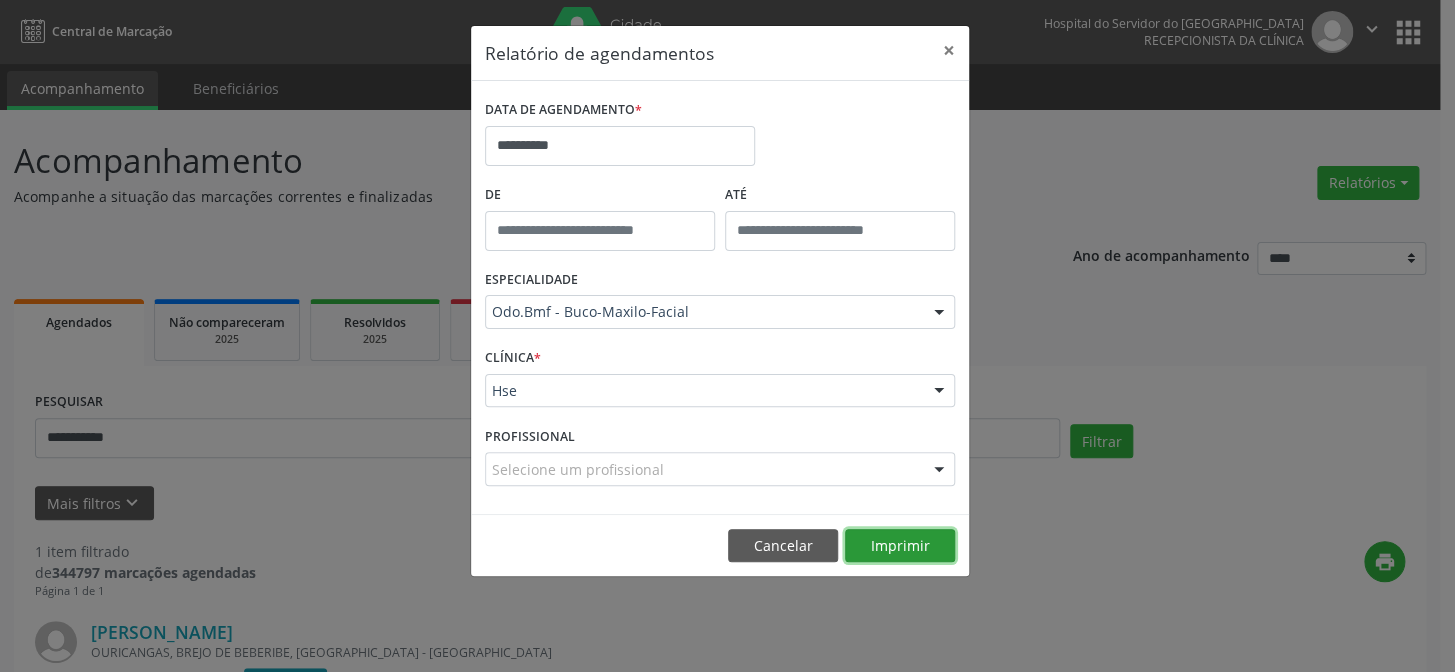 click on "Imprimir" at bounding box center [900, 546] 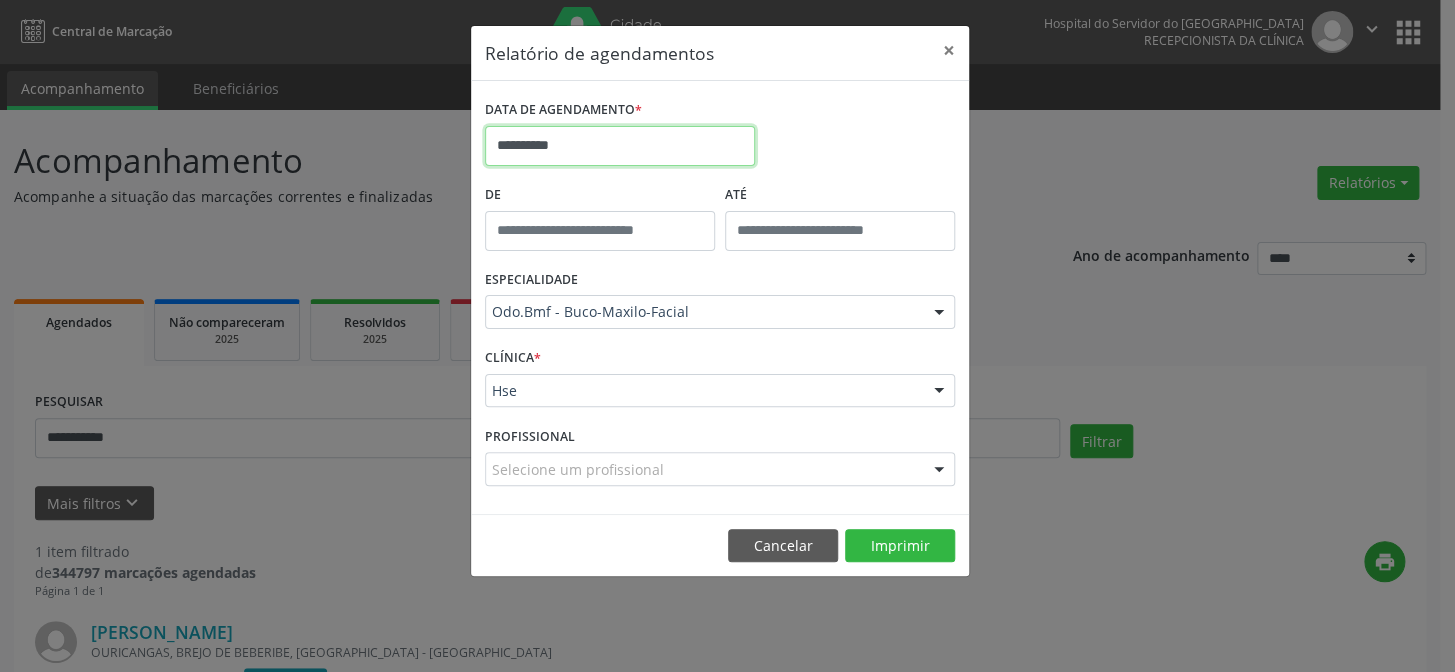 click on "**********" at bounding box center (620, 146) 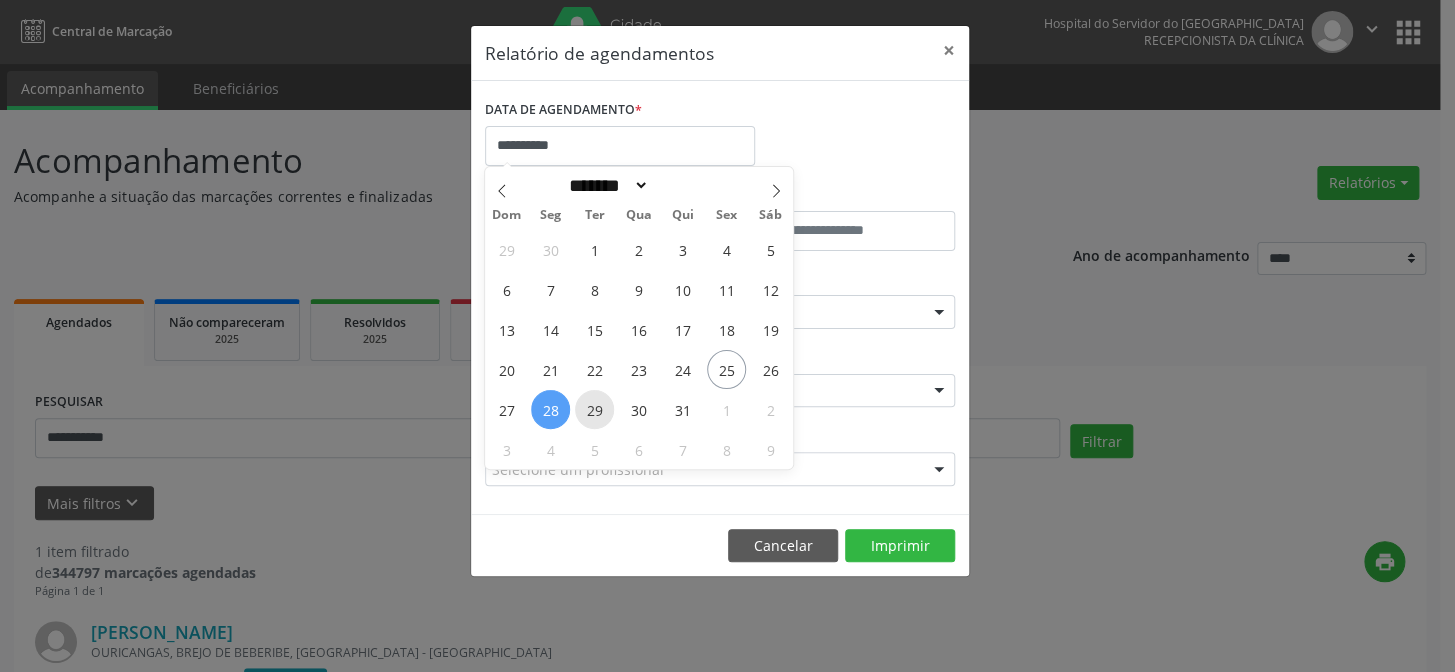 click on "29" at bounding box center (594, 409) 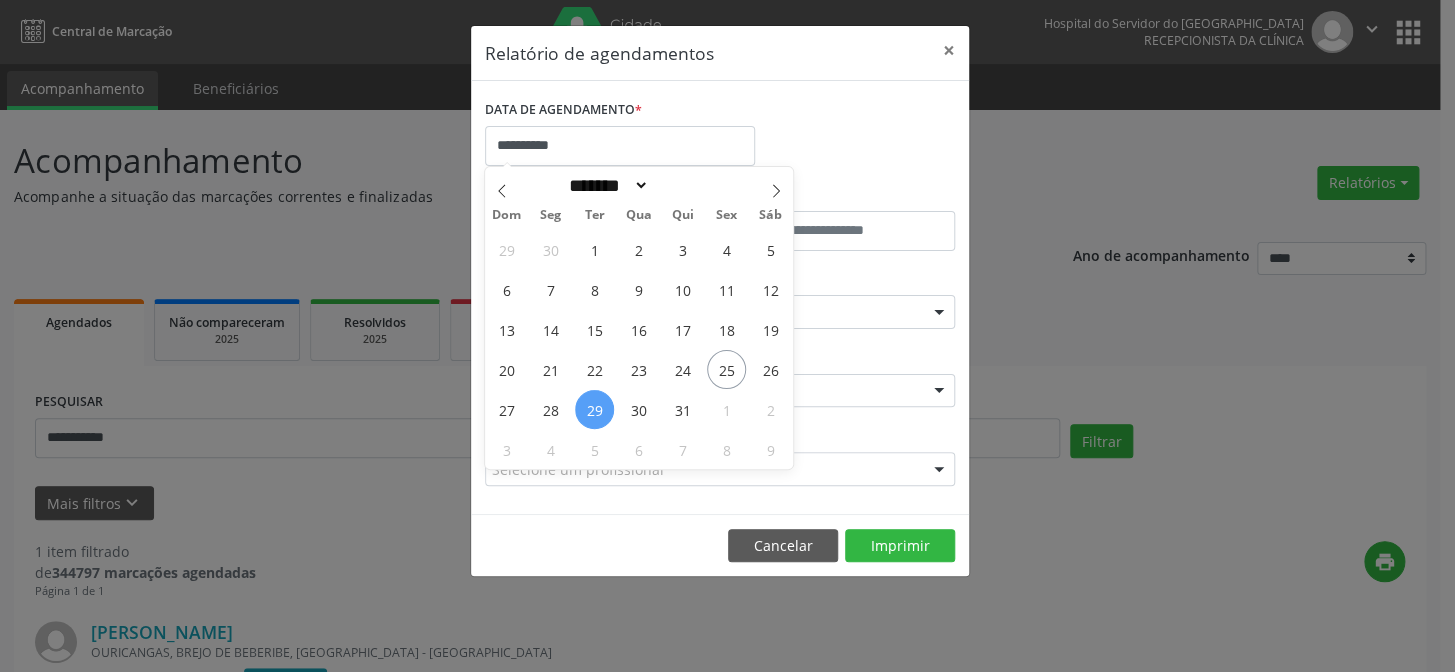 click on "29" at bounding box center [594, 409] 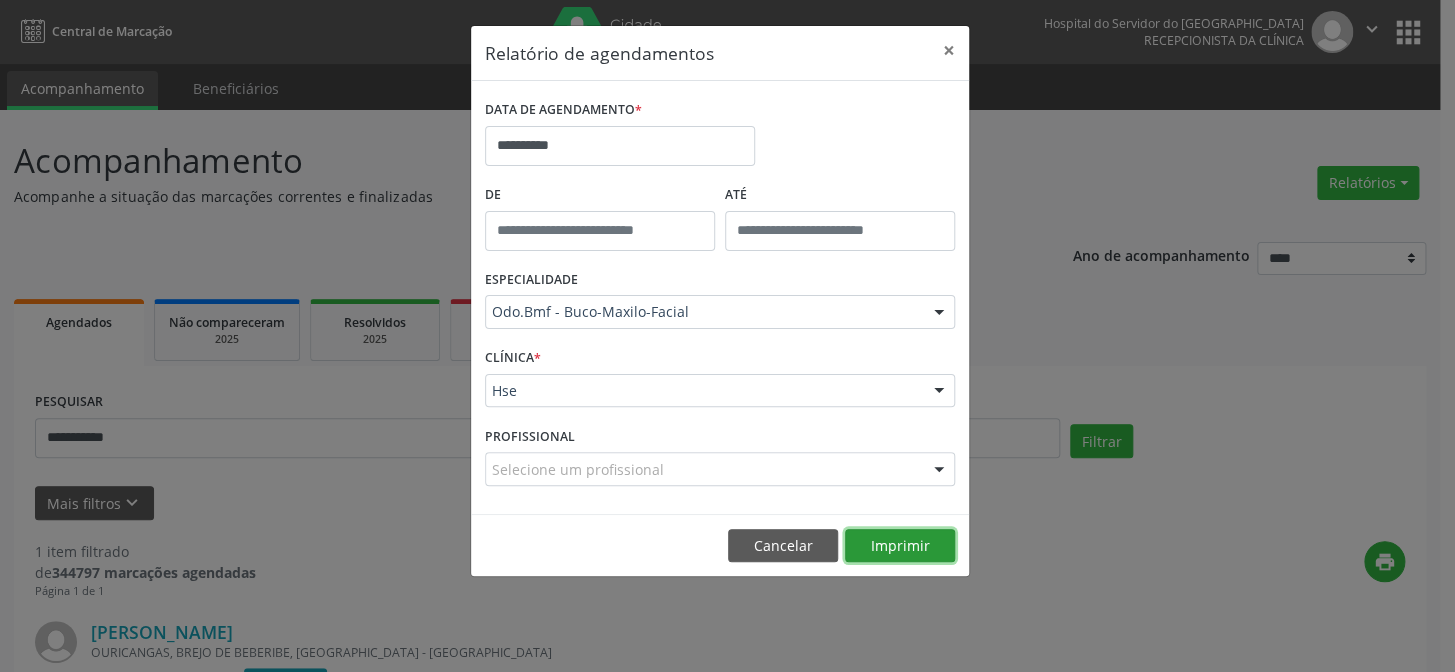 click on "Imprimir" at bounding box center [900, 546] 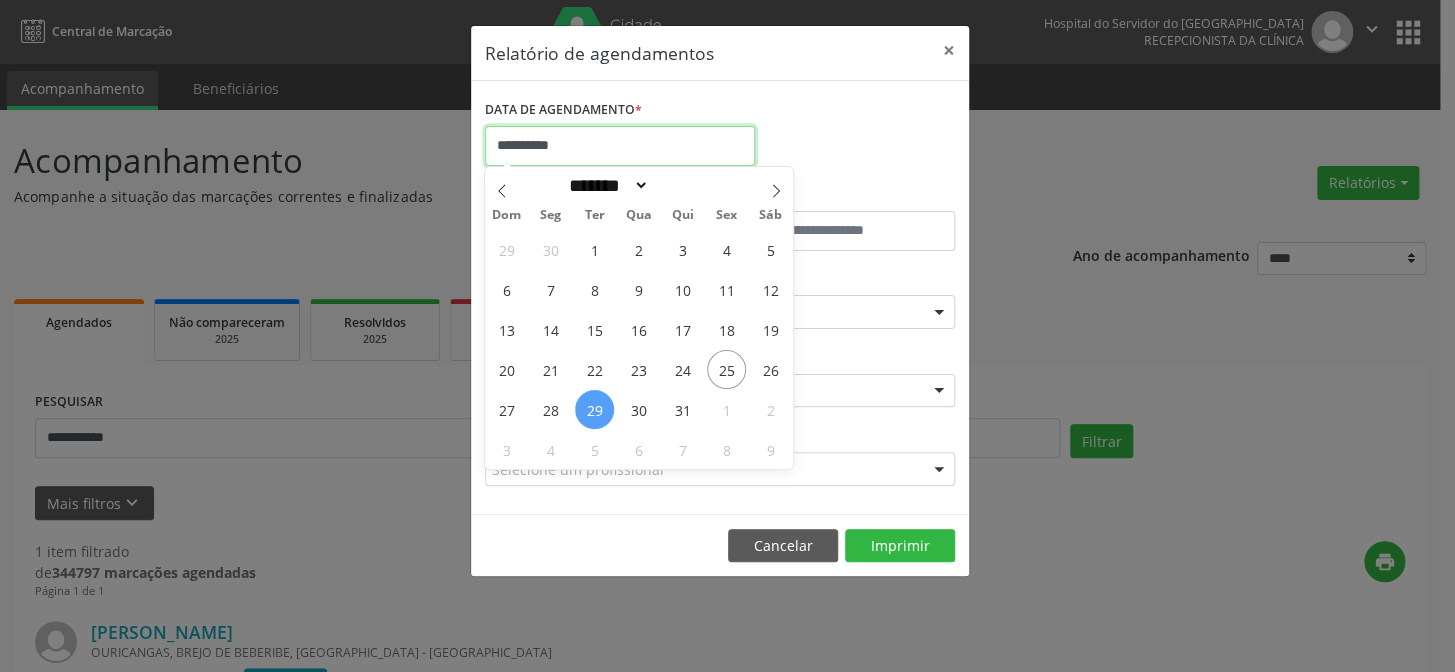 click on "**********" at bounding box center [620, 146] 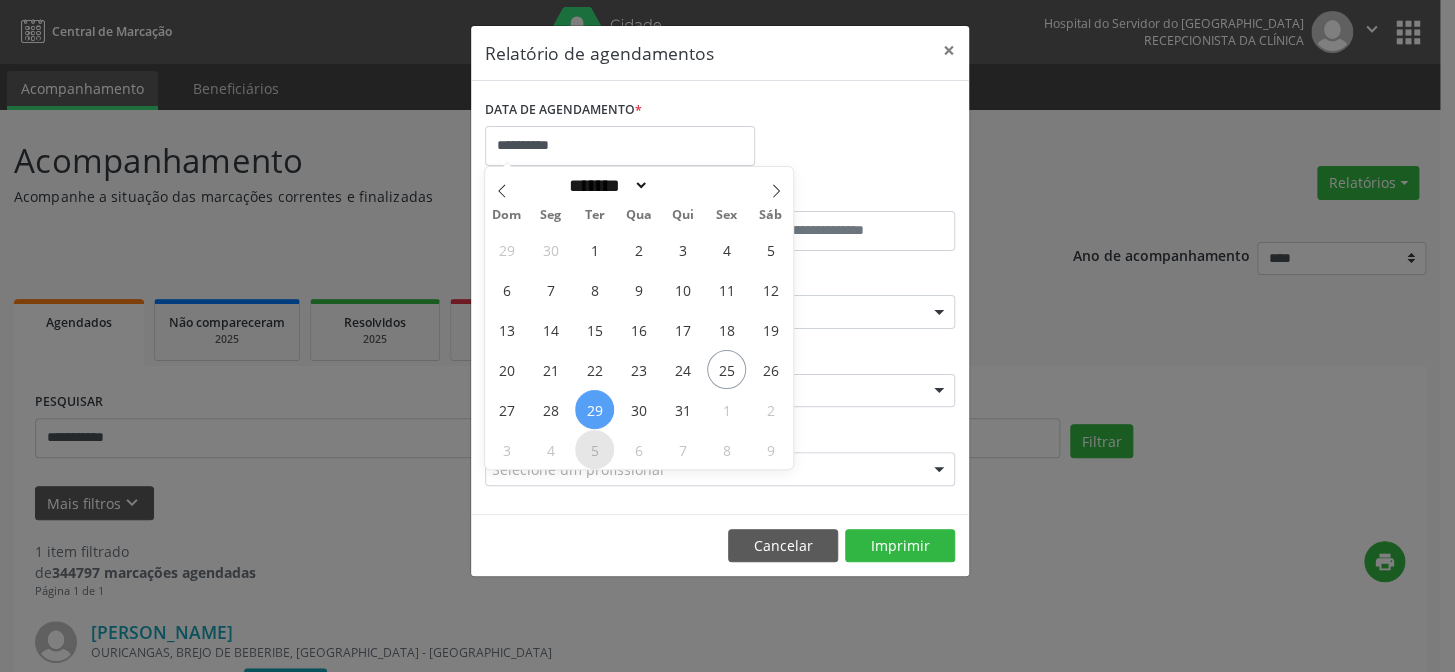 click on "5" at bounding box center [594, 449] 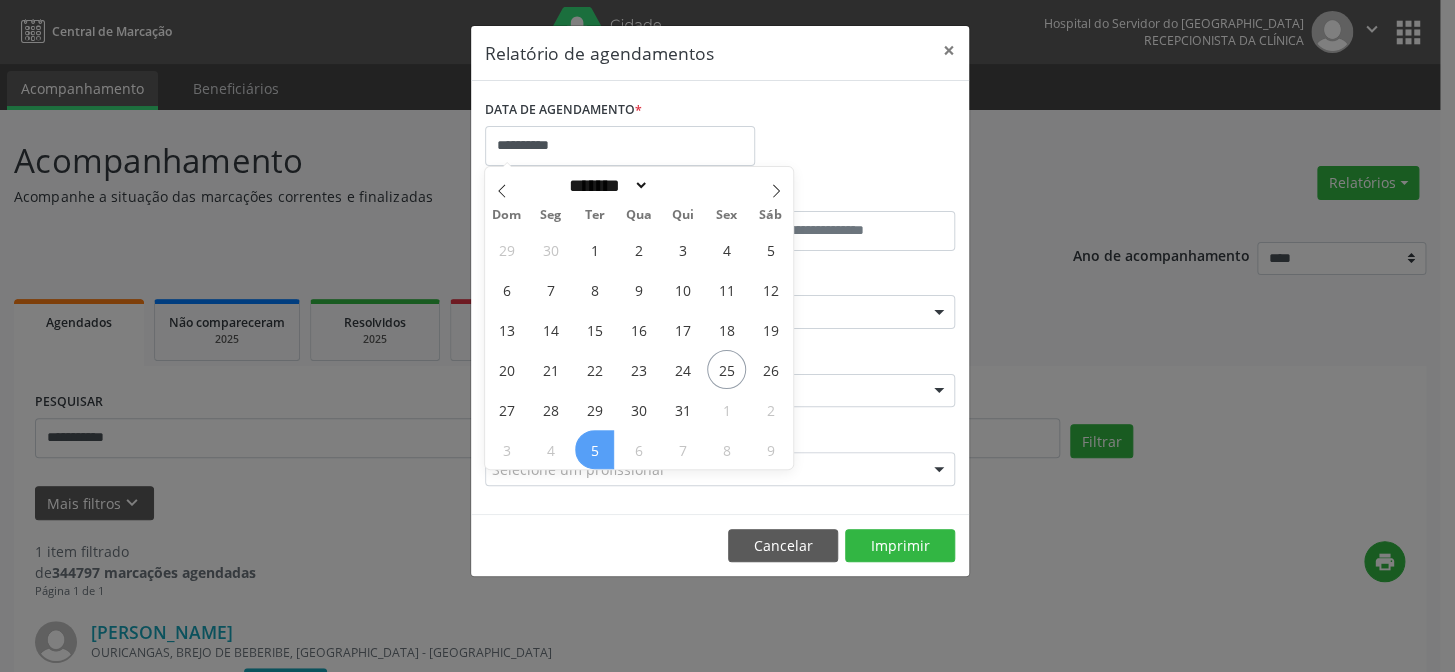click on "5" at bounding box center (594, 449) 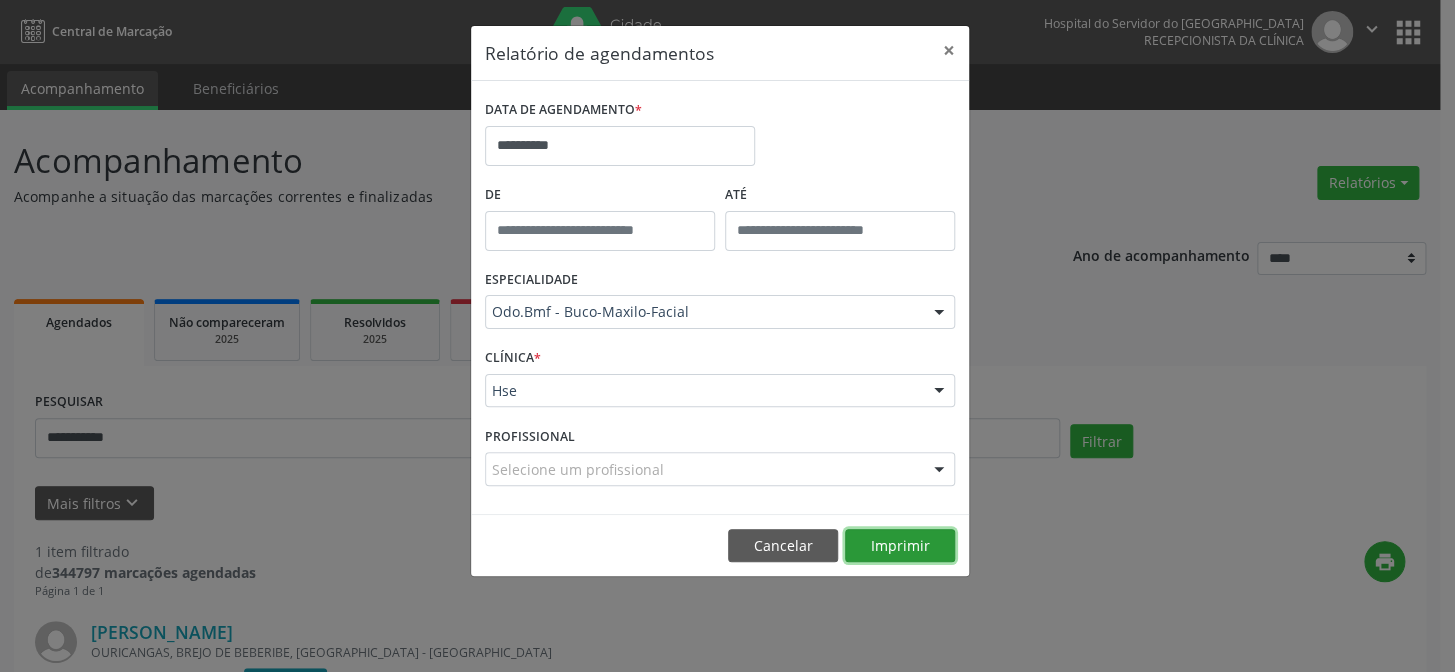 click on "Imprimir" at bounding box center (900, 546) 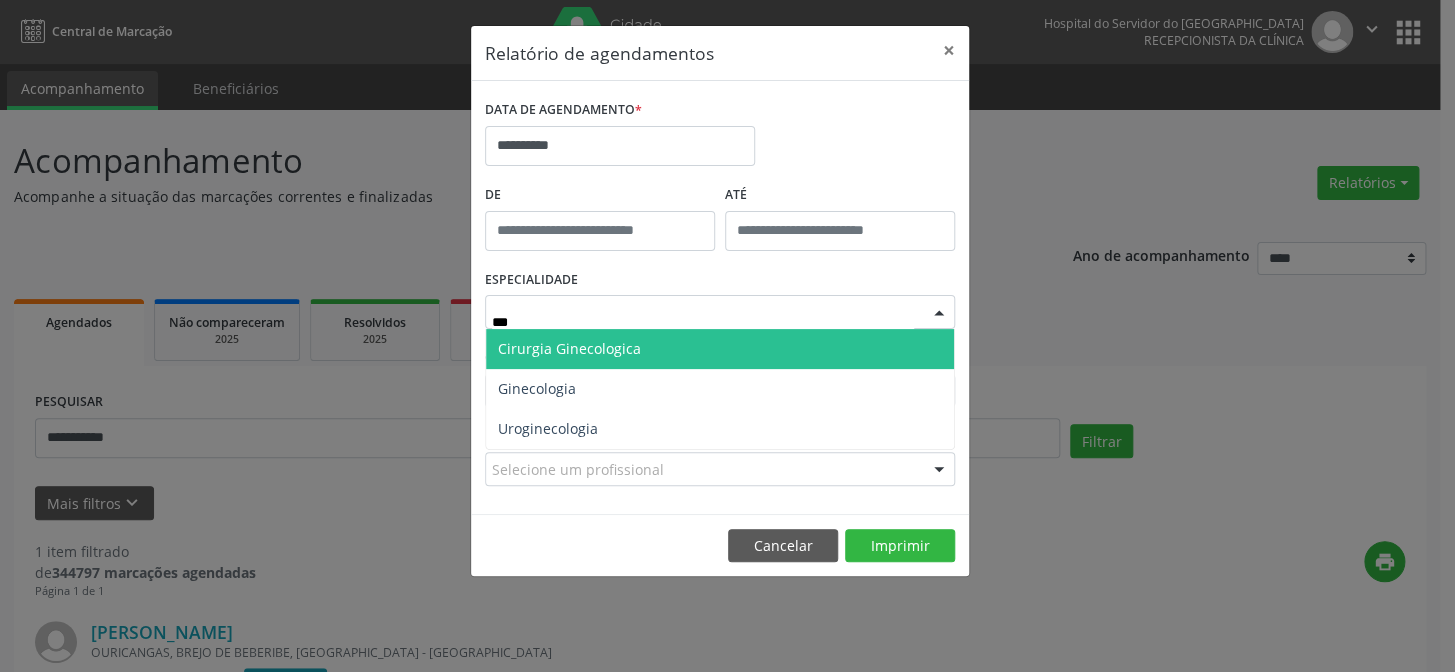 type on "****" 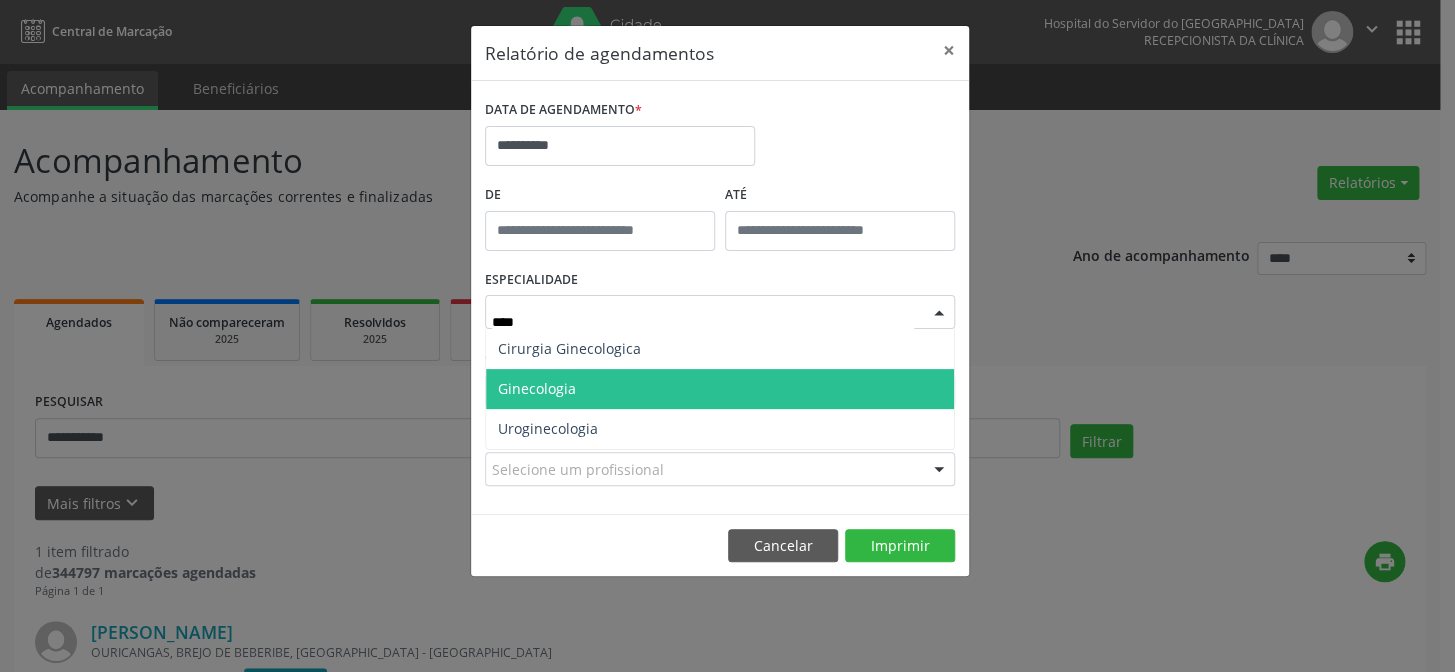 click on "Ginecologia" at bounding box center [720, 389] 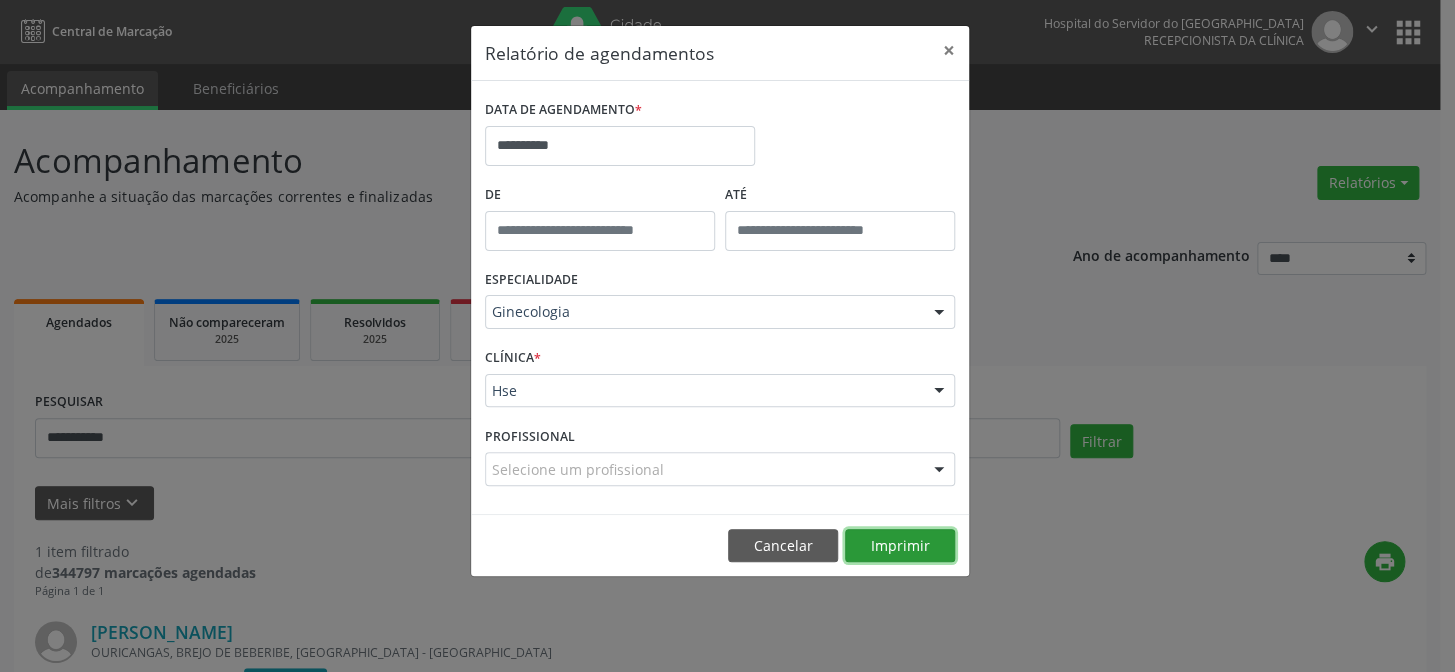 click on "Imprimir" at bounding box center (900, 546) 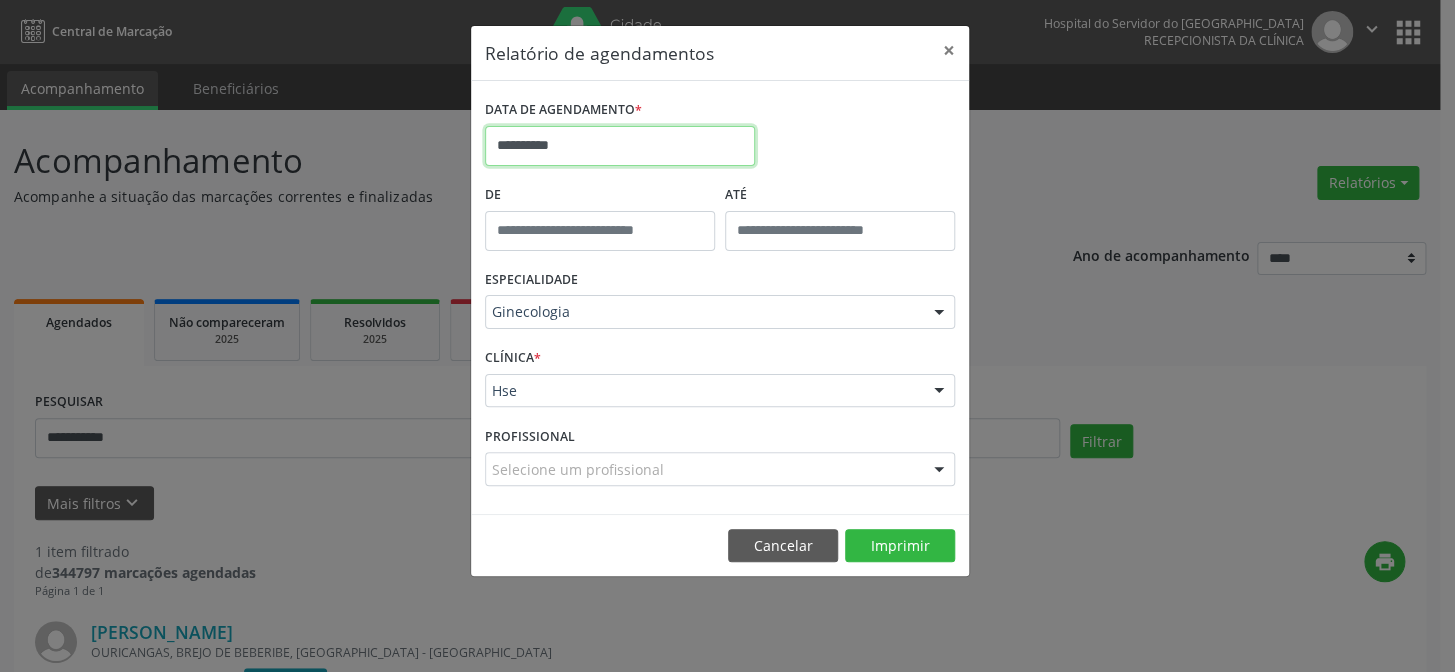click on "**********" at bounding box center (620, 146) 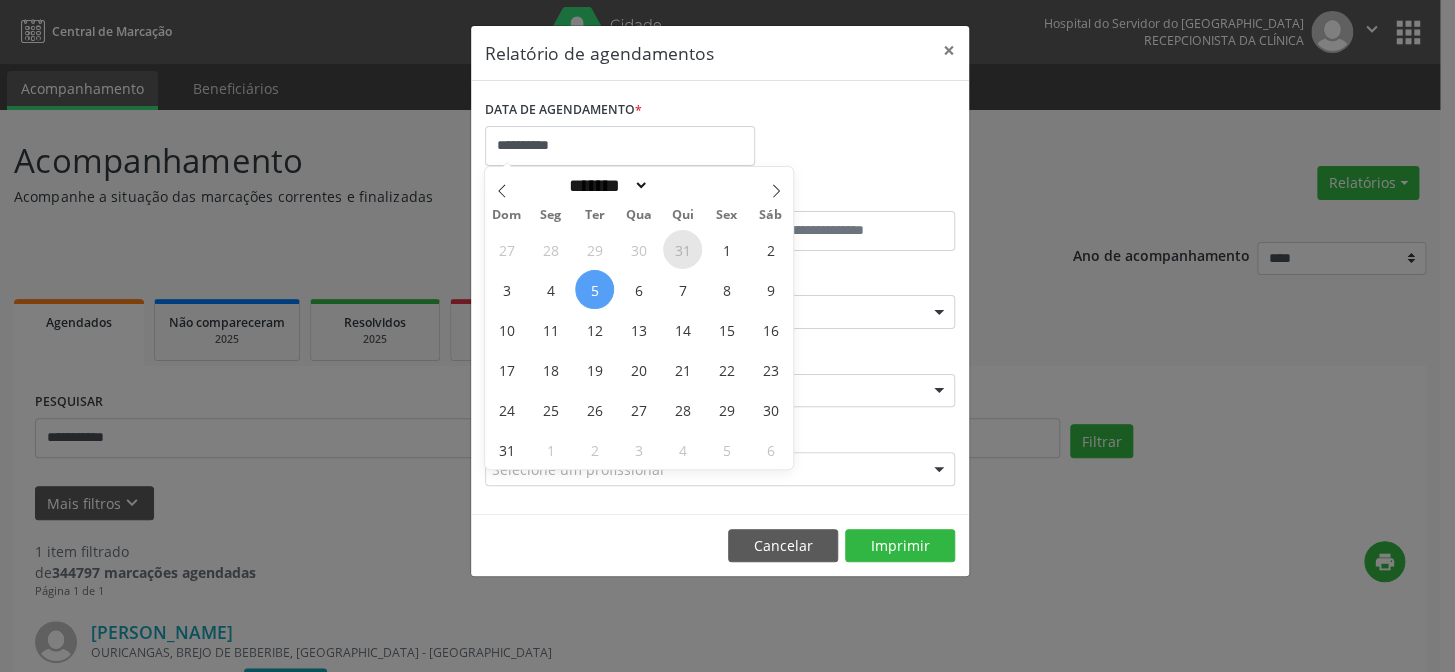 click on "31" at bounding box center [682, 249] 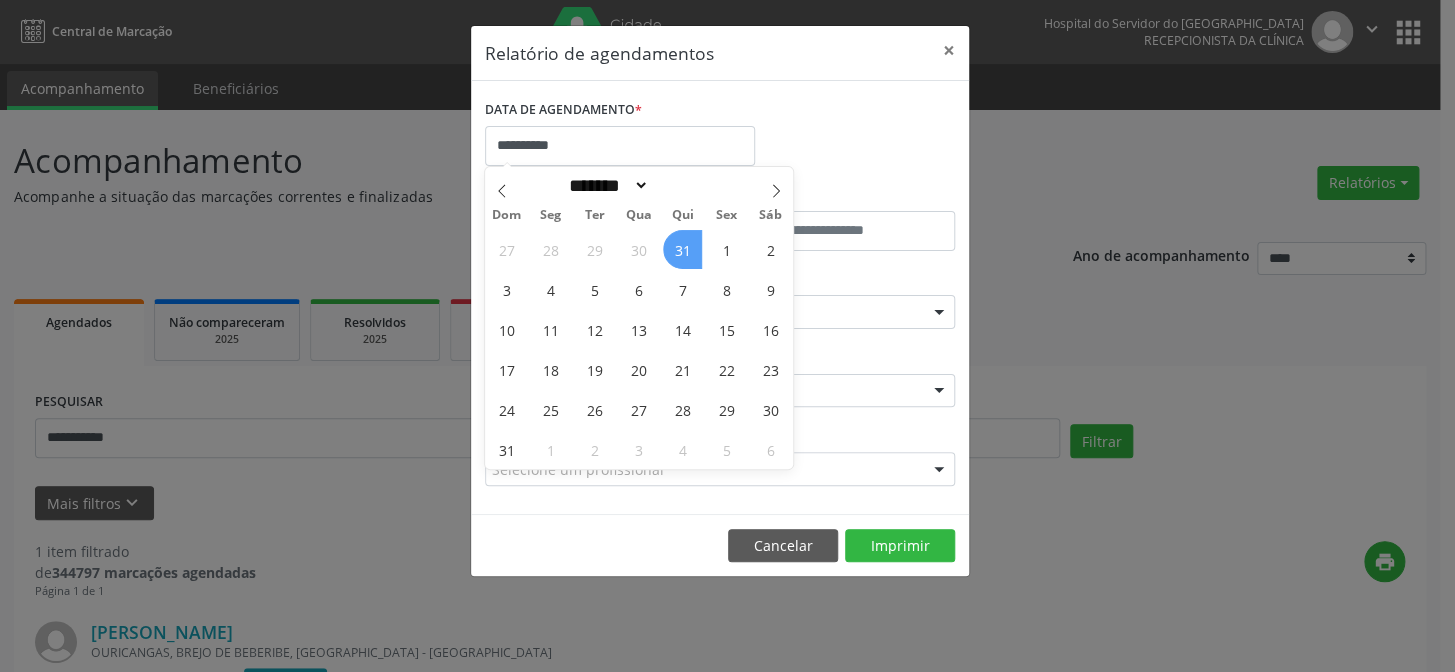 click on "31" at bounding box center (682, 249) 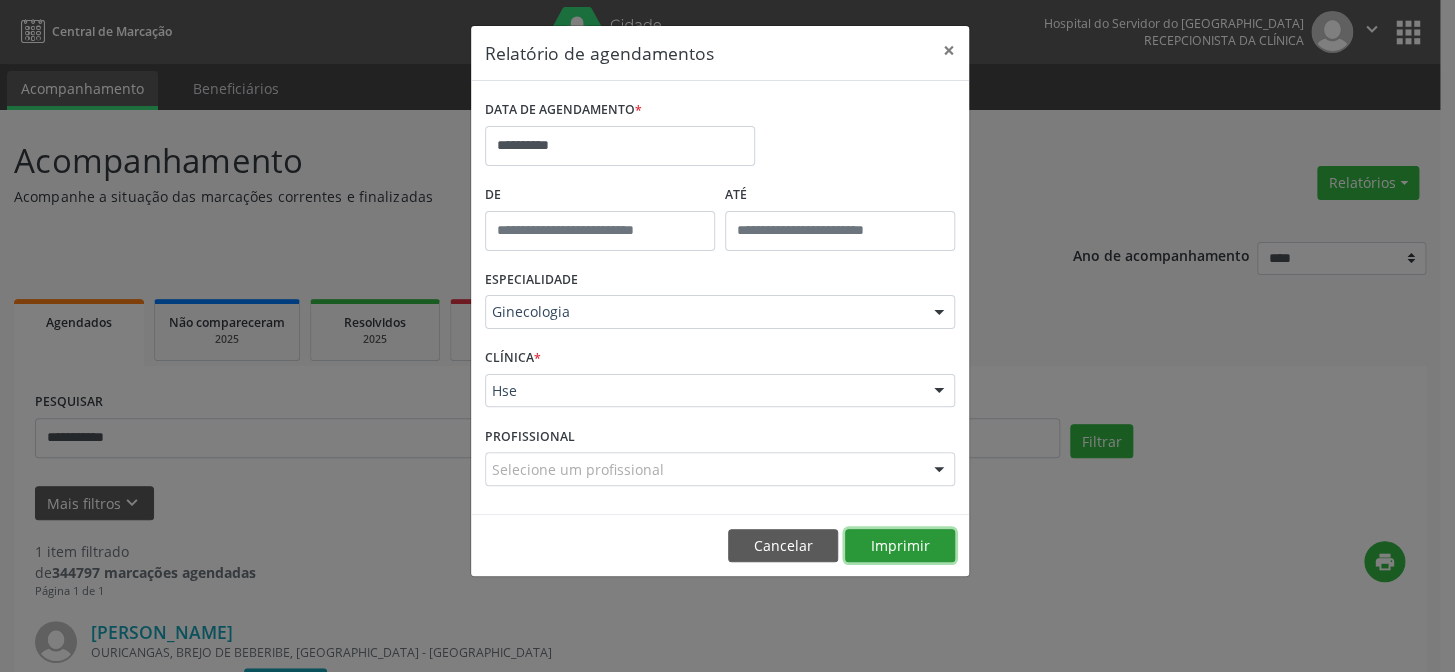 click on "Imprimir" at bounding box center (900, 546) 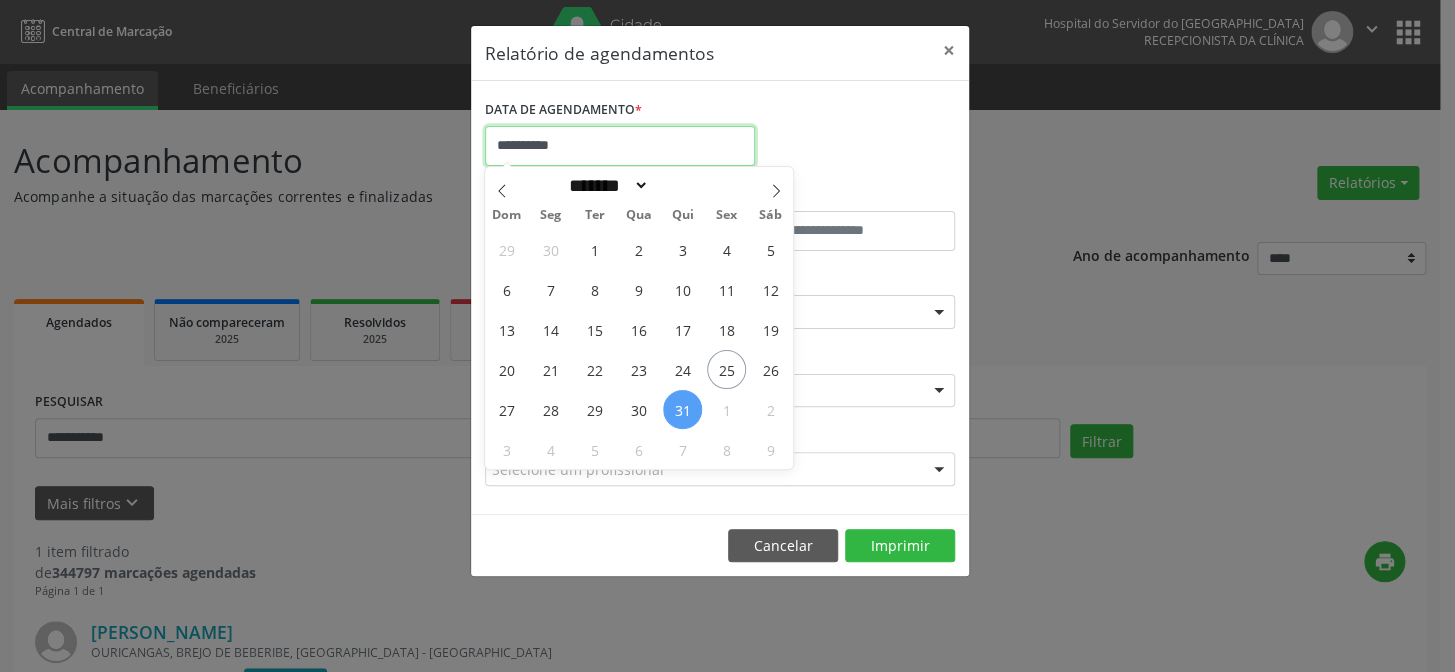 click on "**********" at bounding box center [620, 146] 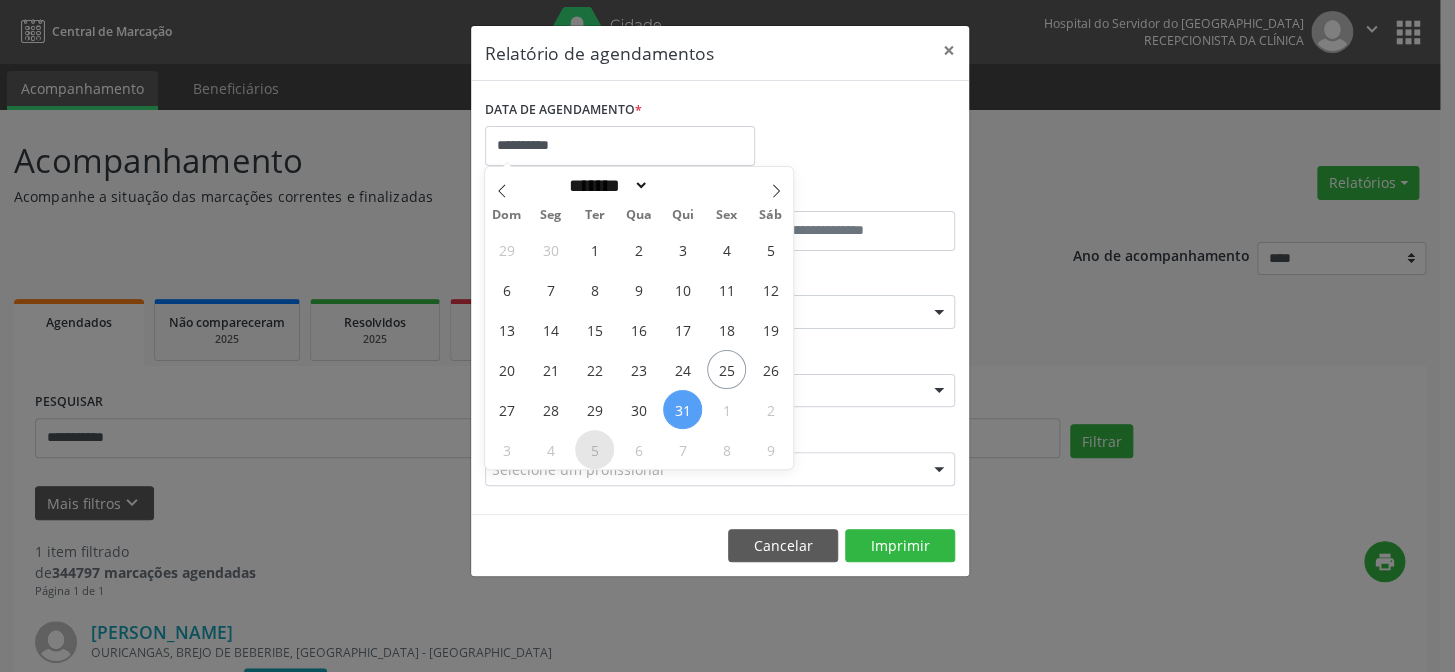 click on "5" at bounding box center (594, 449) 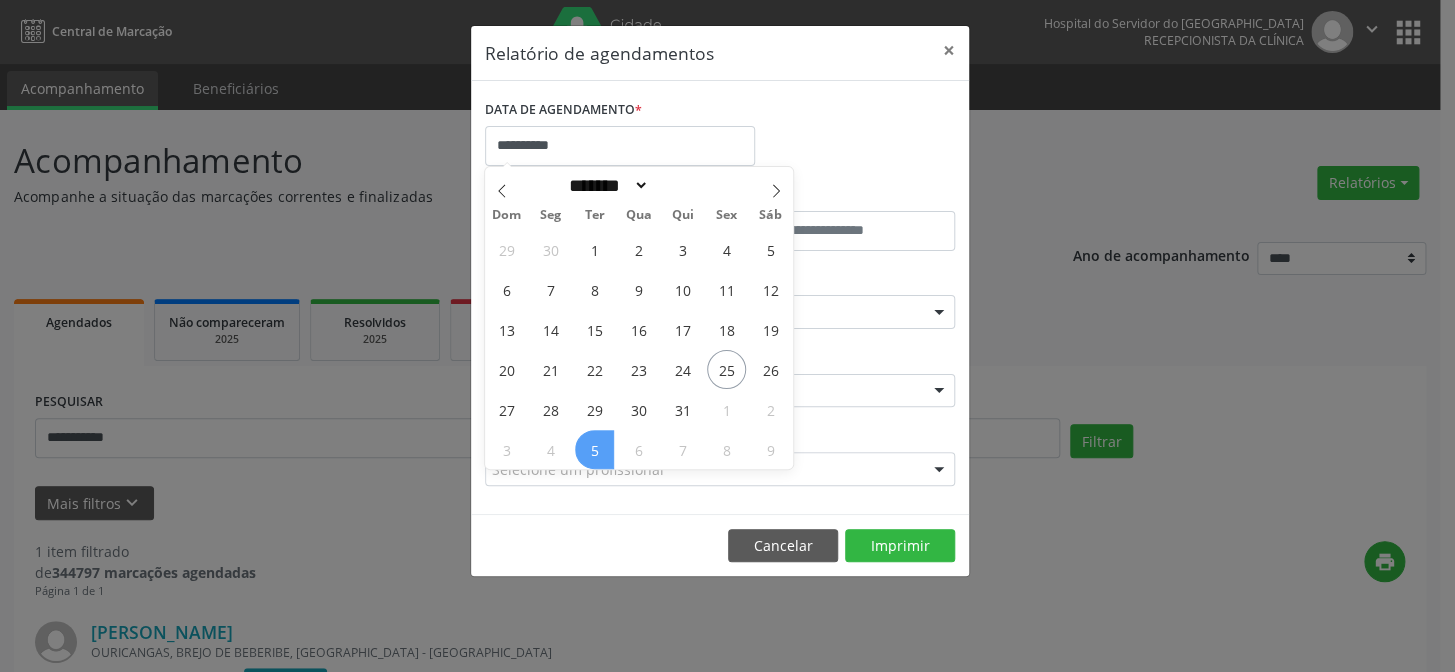 click on "5" at bounding box center [594, 449] 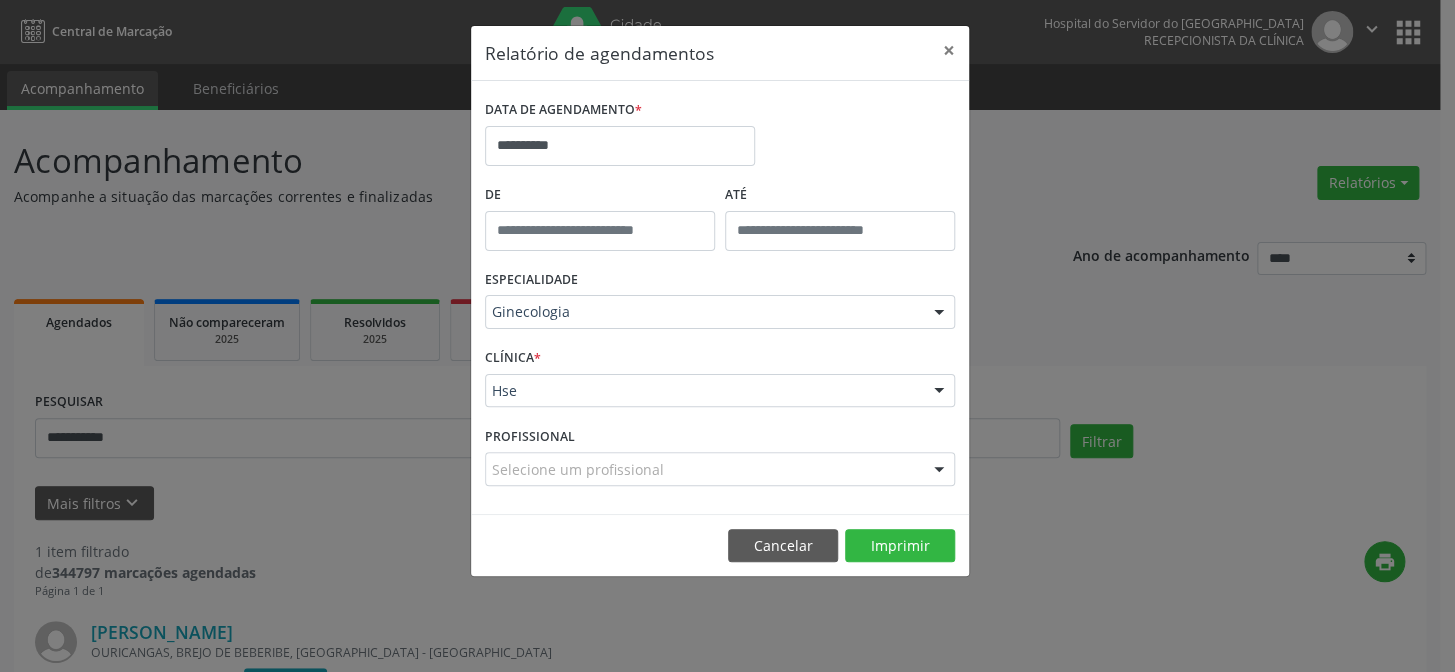 click on "PROFISSIONAL
Selecione um profissional
Nenhum resultado encontrado para: "   "
Não há nenhuma opção para ser exibida." at bounding box center (720, 460) 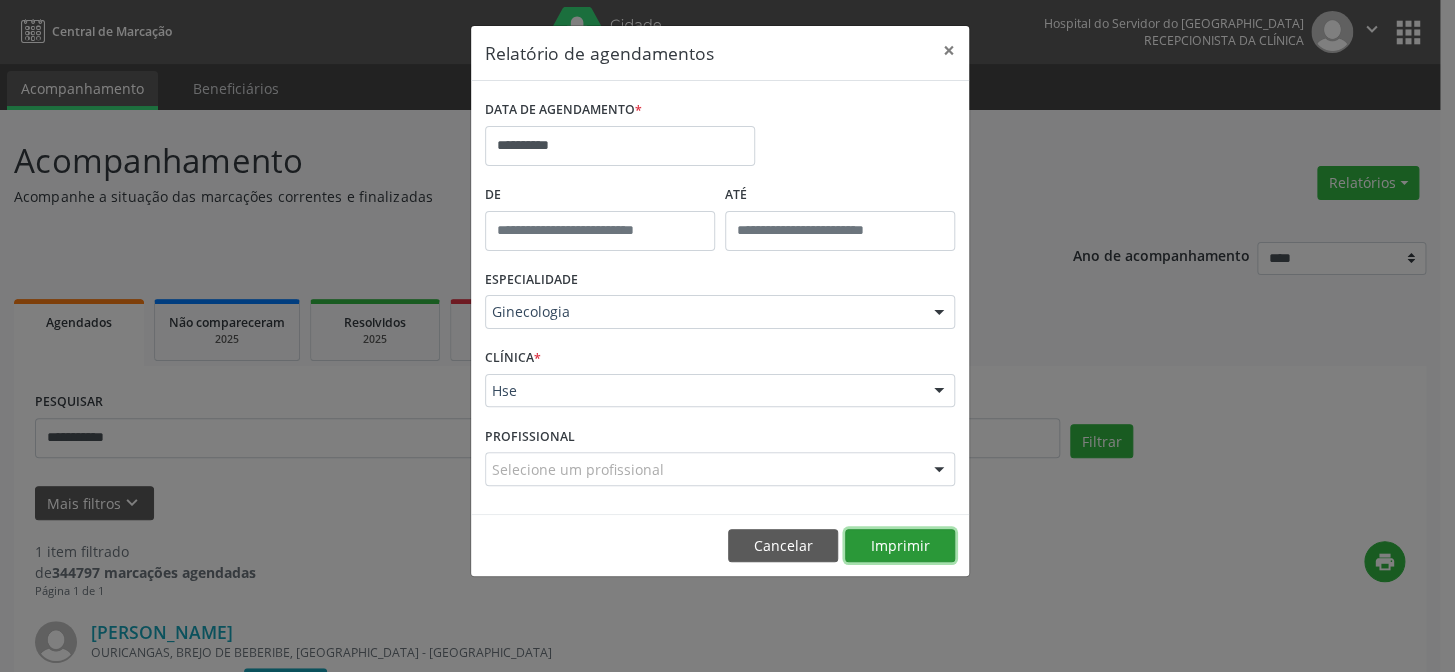 click on "Imprimir" at bounding box center [900, 546] 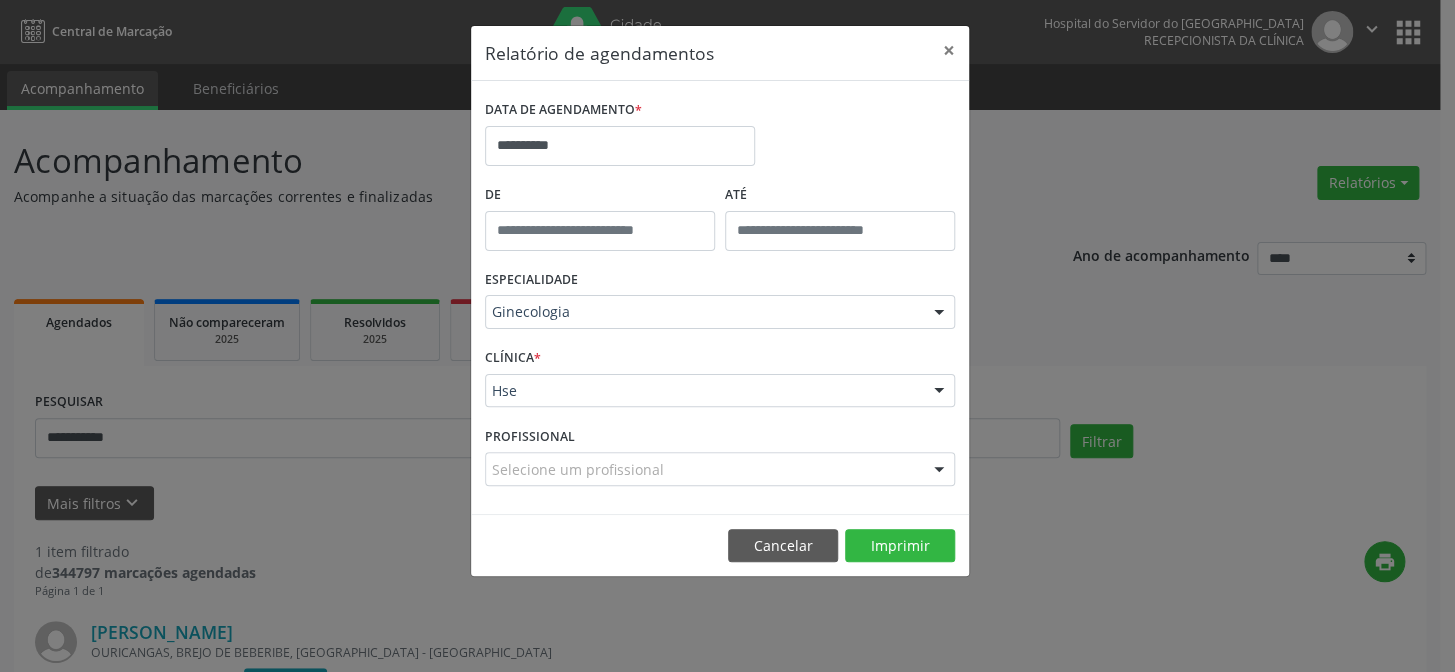 click on "**********" at bounding box center (727, 336) 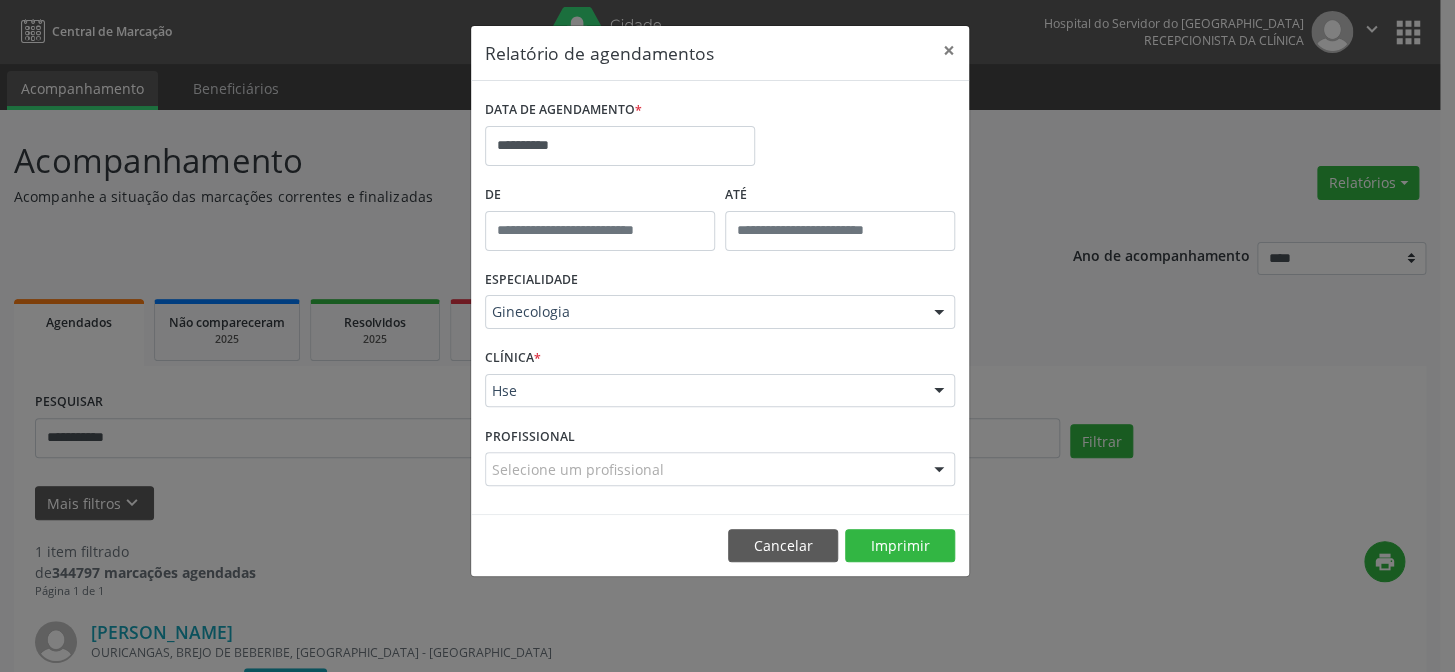 click on "**********" at bounding box center [727, 336] 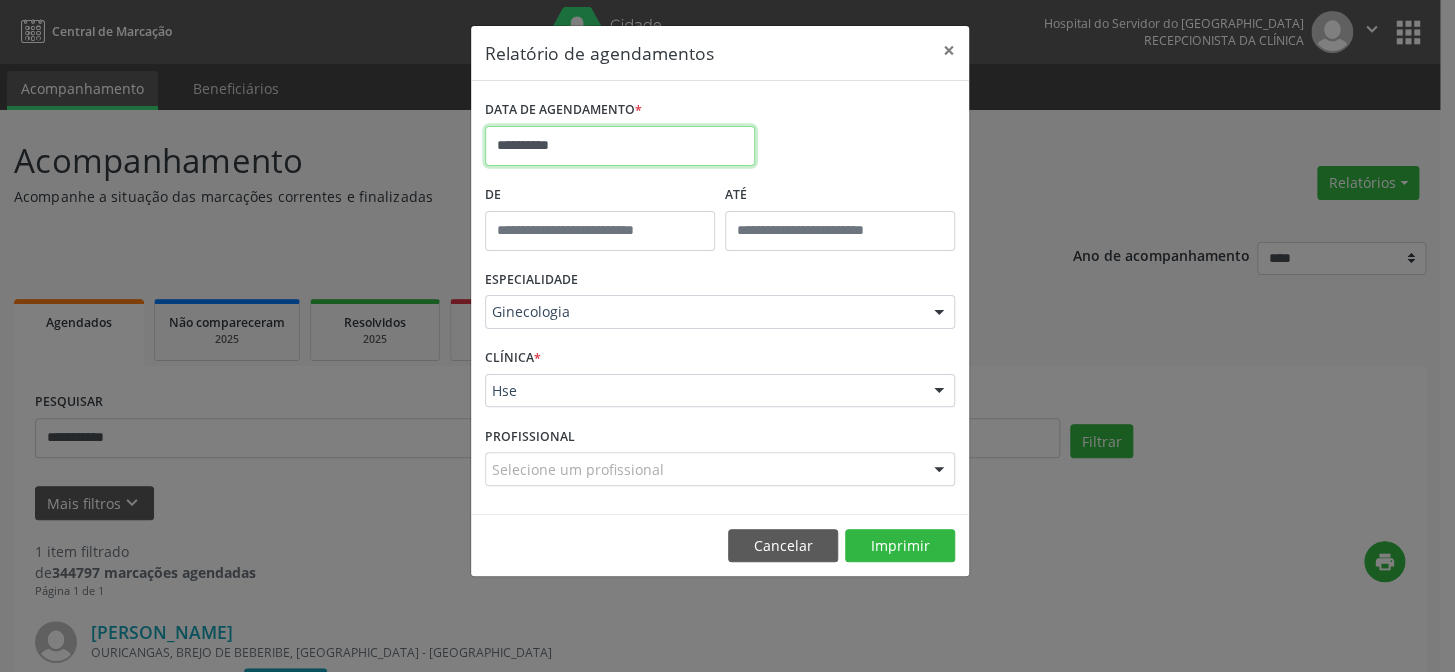 click on "**********" at bounding box center [620, 146] 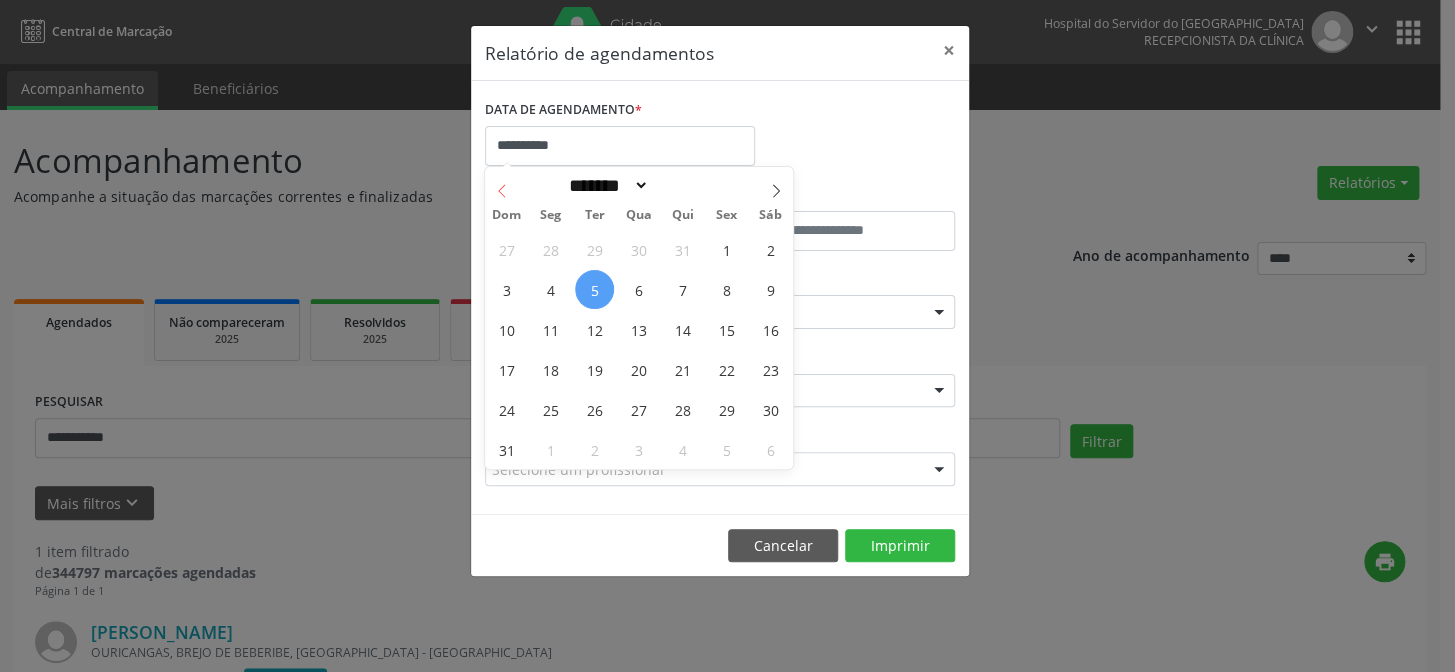 click 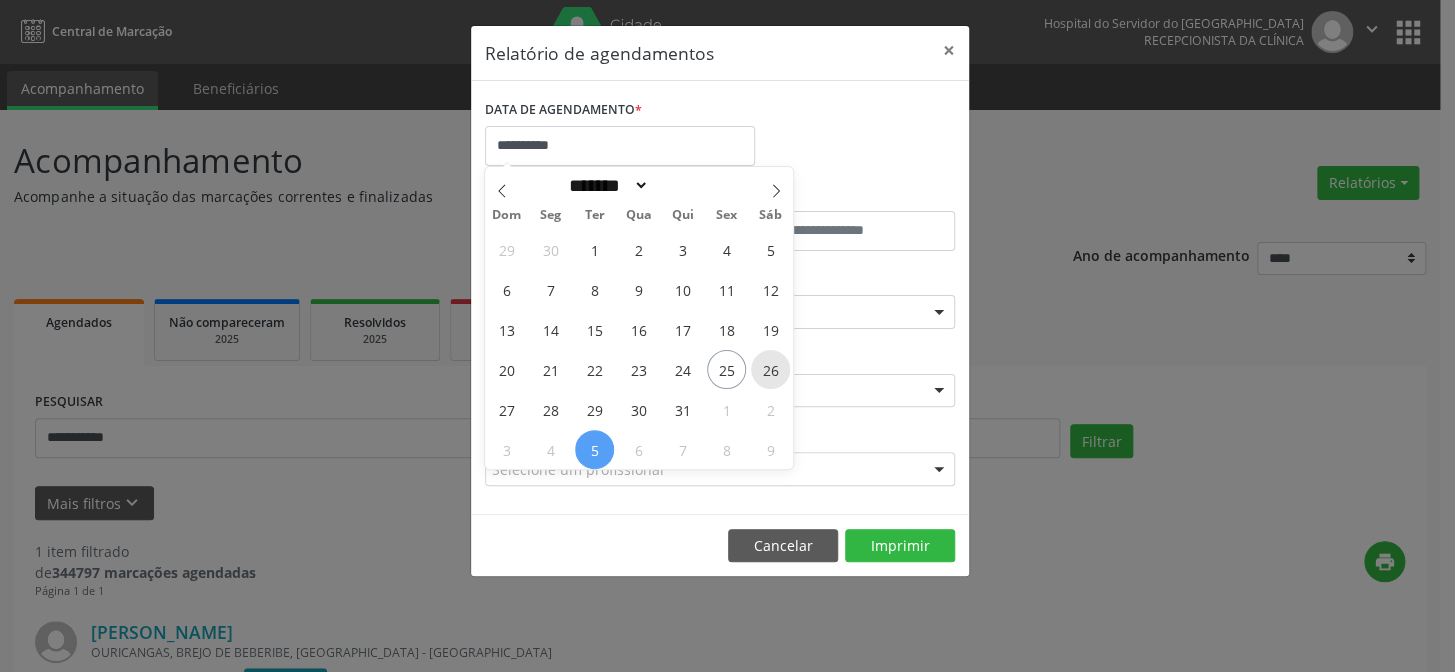 click on "26" at bounding box center (770, 369) 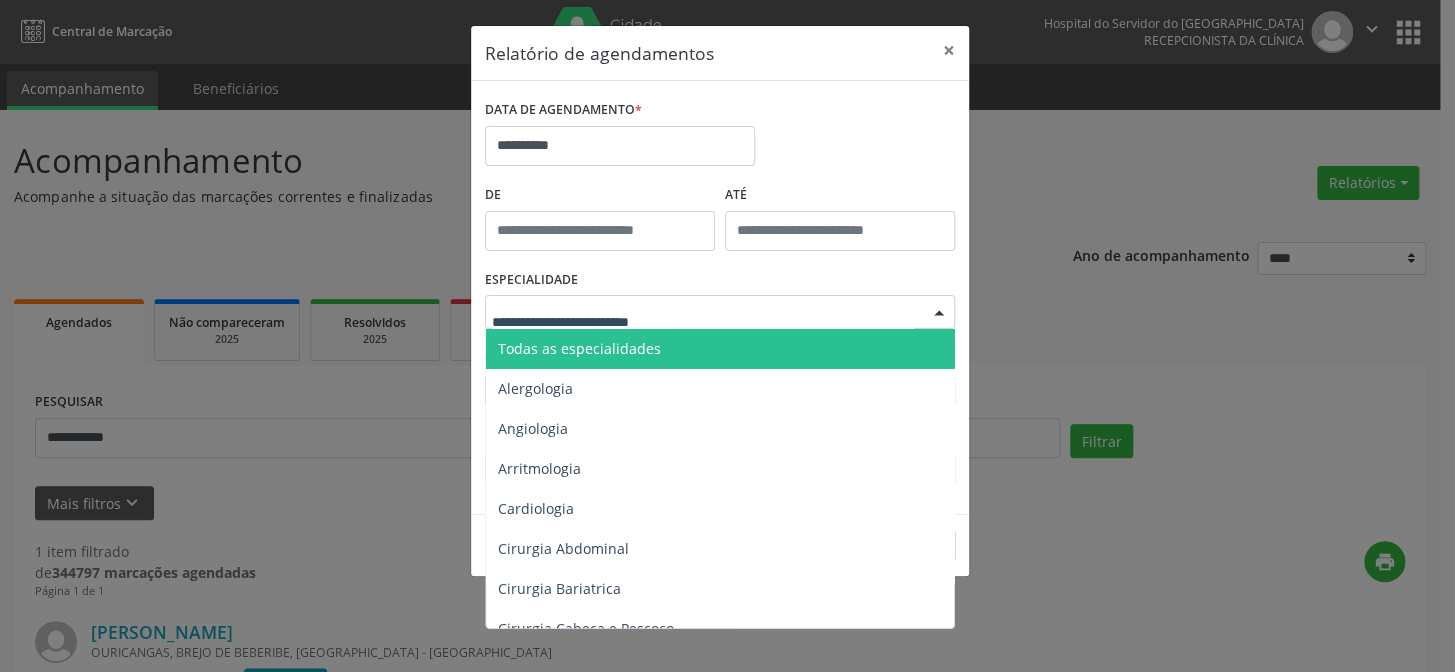 click on "Todas as especialidades" at bounding box center (579, 348) 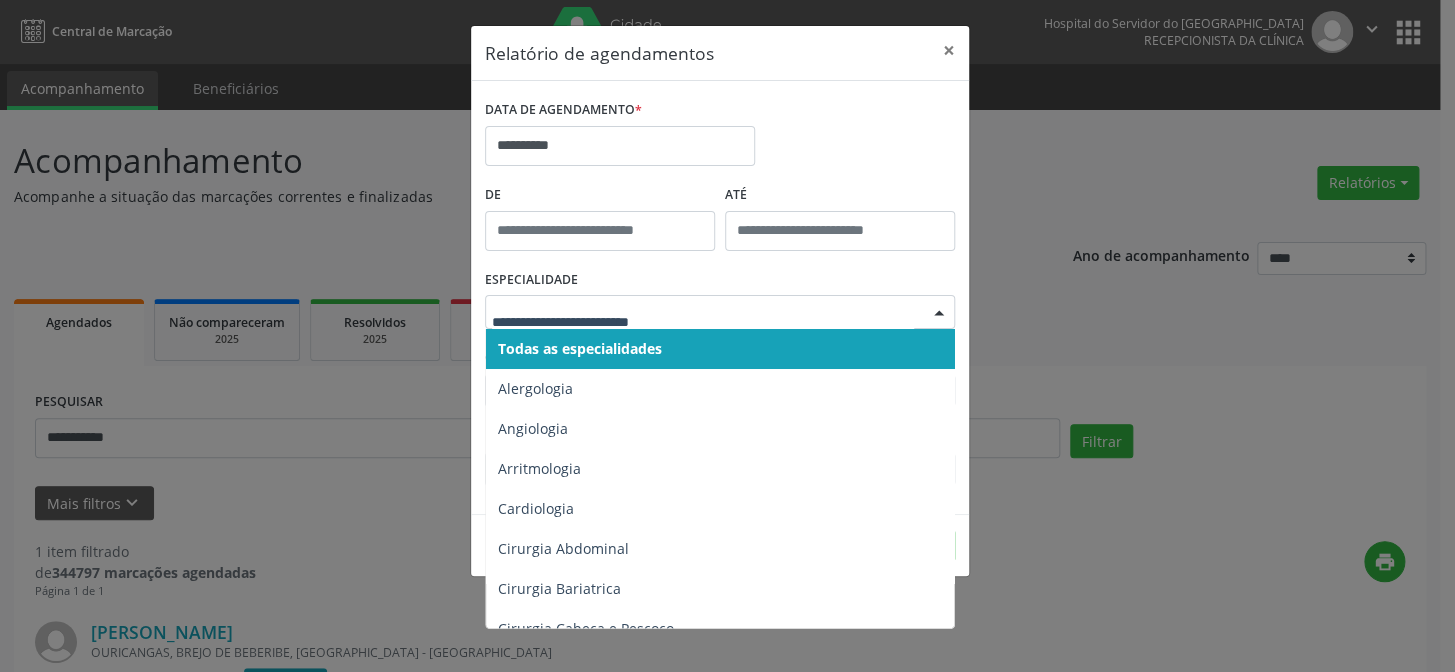 click on "Todas as especialidades" at bounding box center (580, 348) 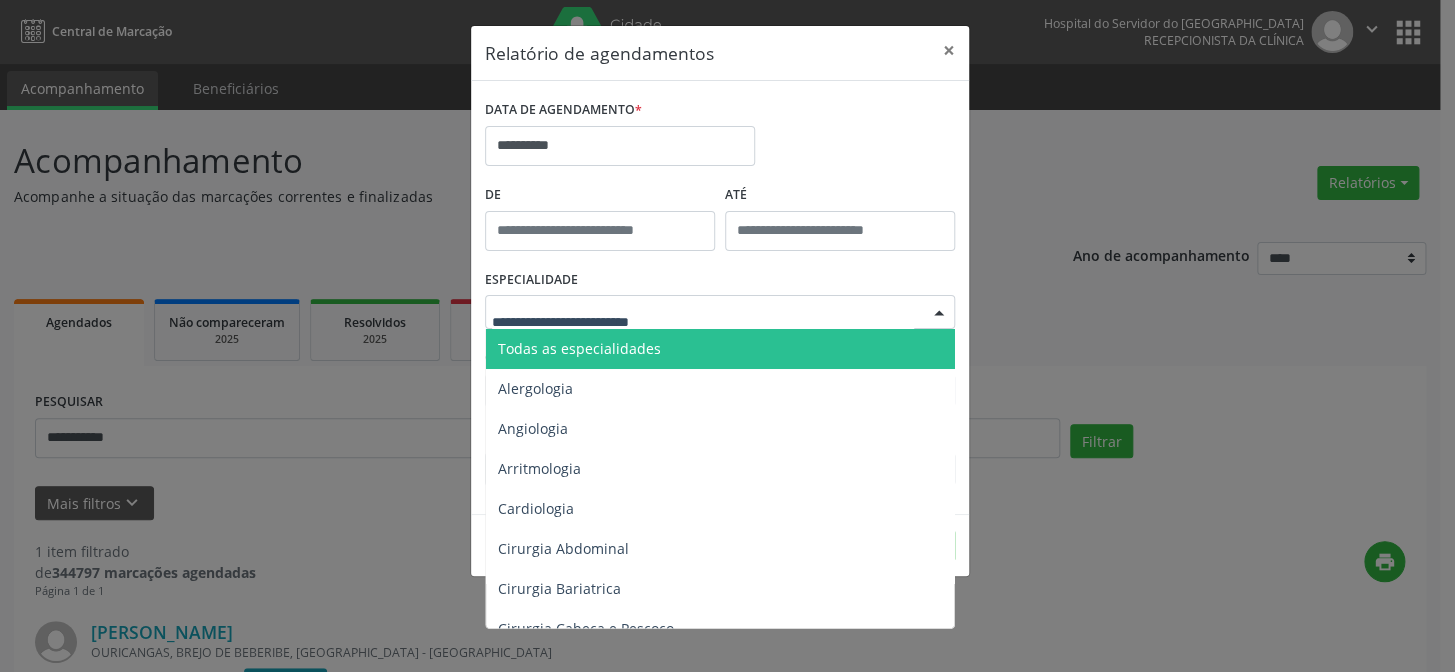 click on "Todas as especialidades" at bounding box center (579, 348) 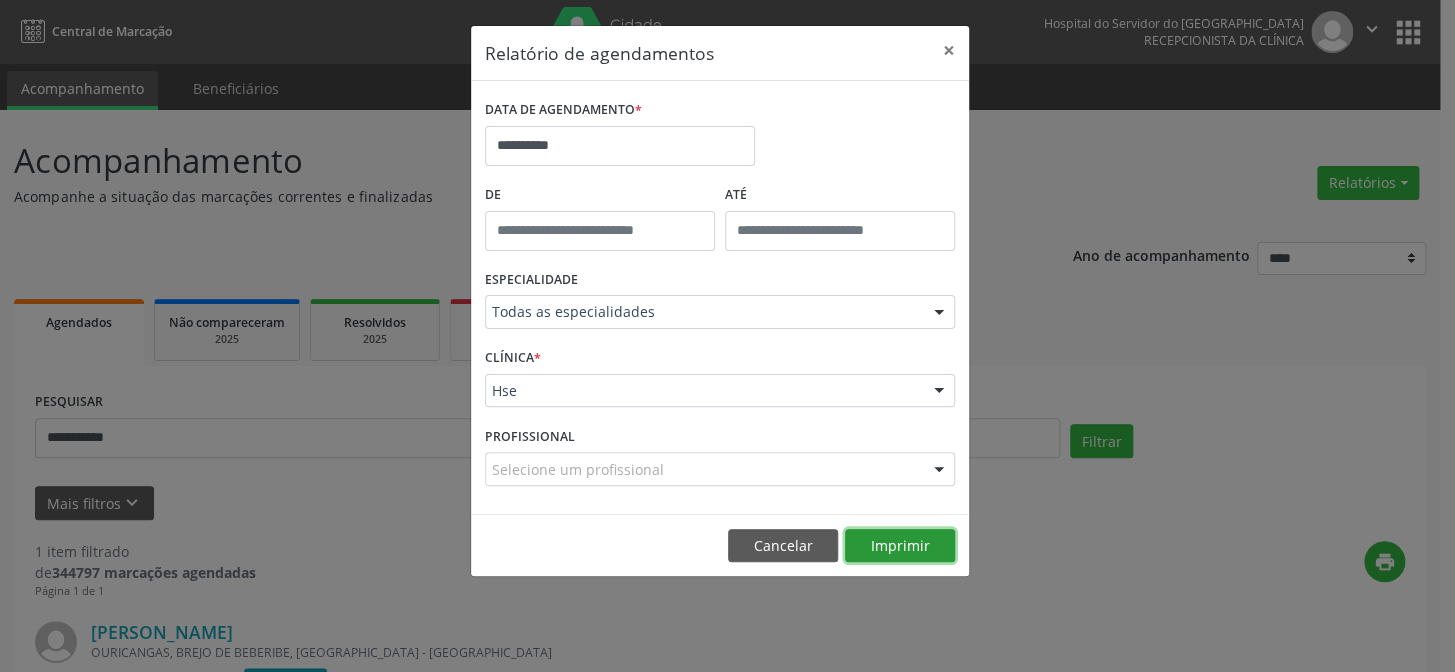 click on "Imprimir" at bounding box center (900, 546) 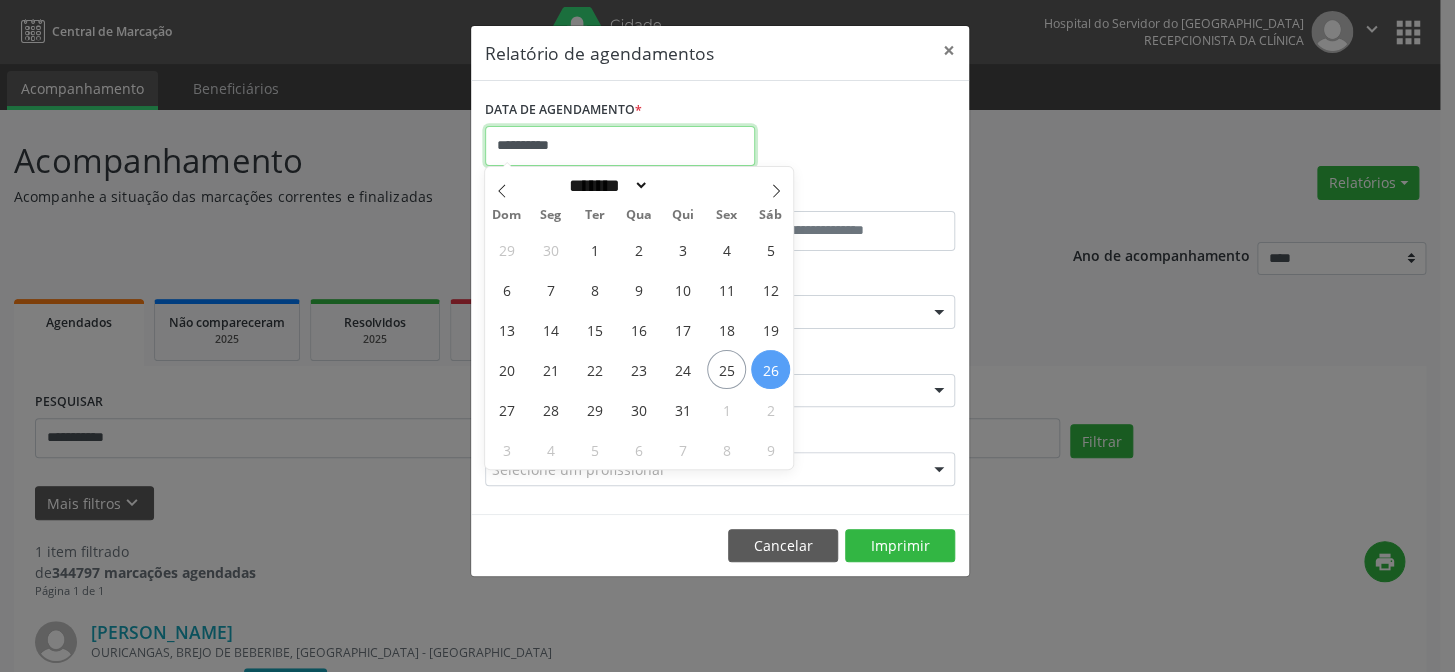 click on "**********" at bounding box center (620, 146) 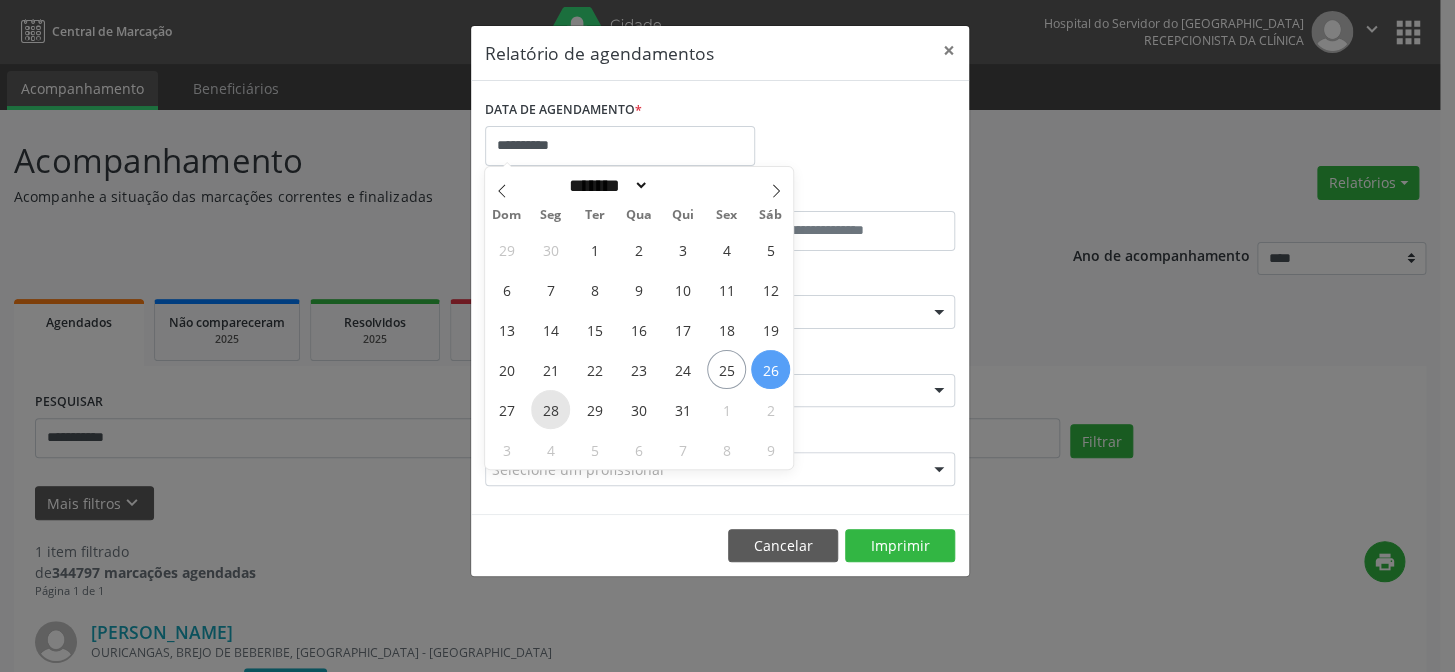 click on "28" at bounding box center [550, 409] 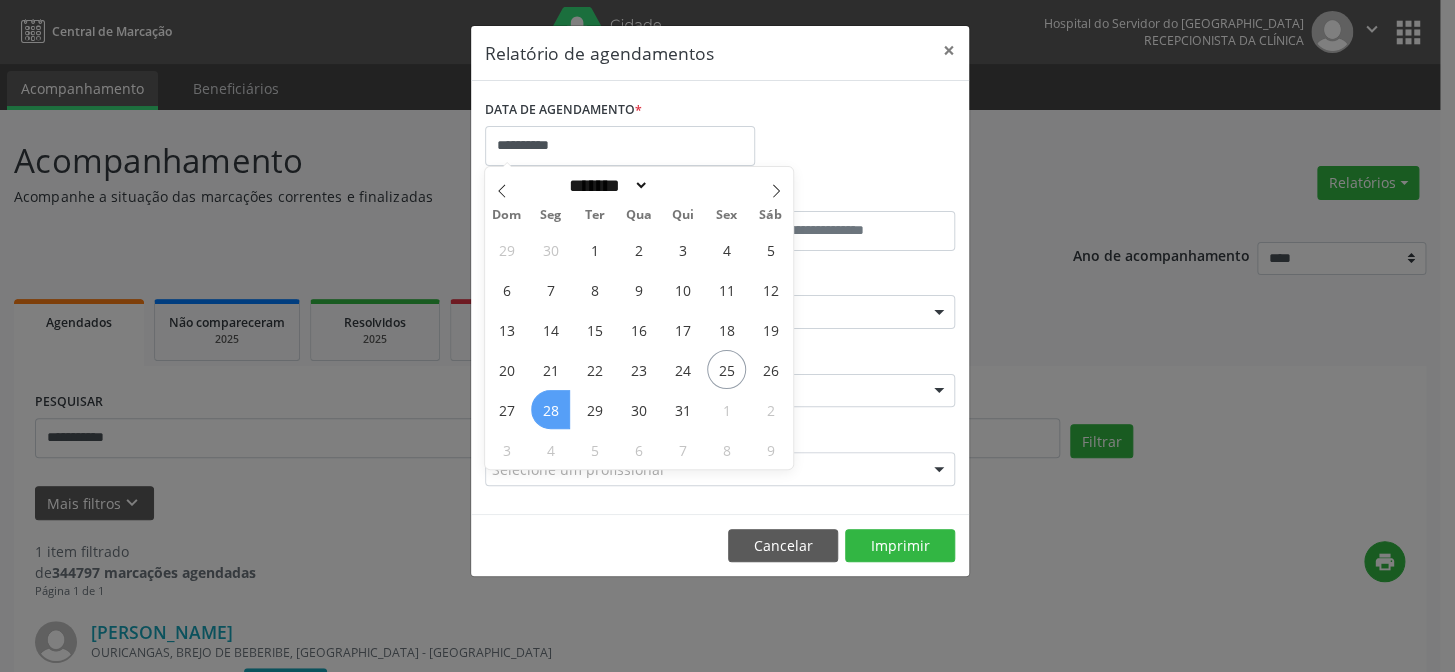 click on "28" at bounding box center (550, 409) 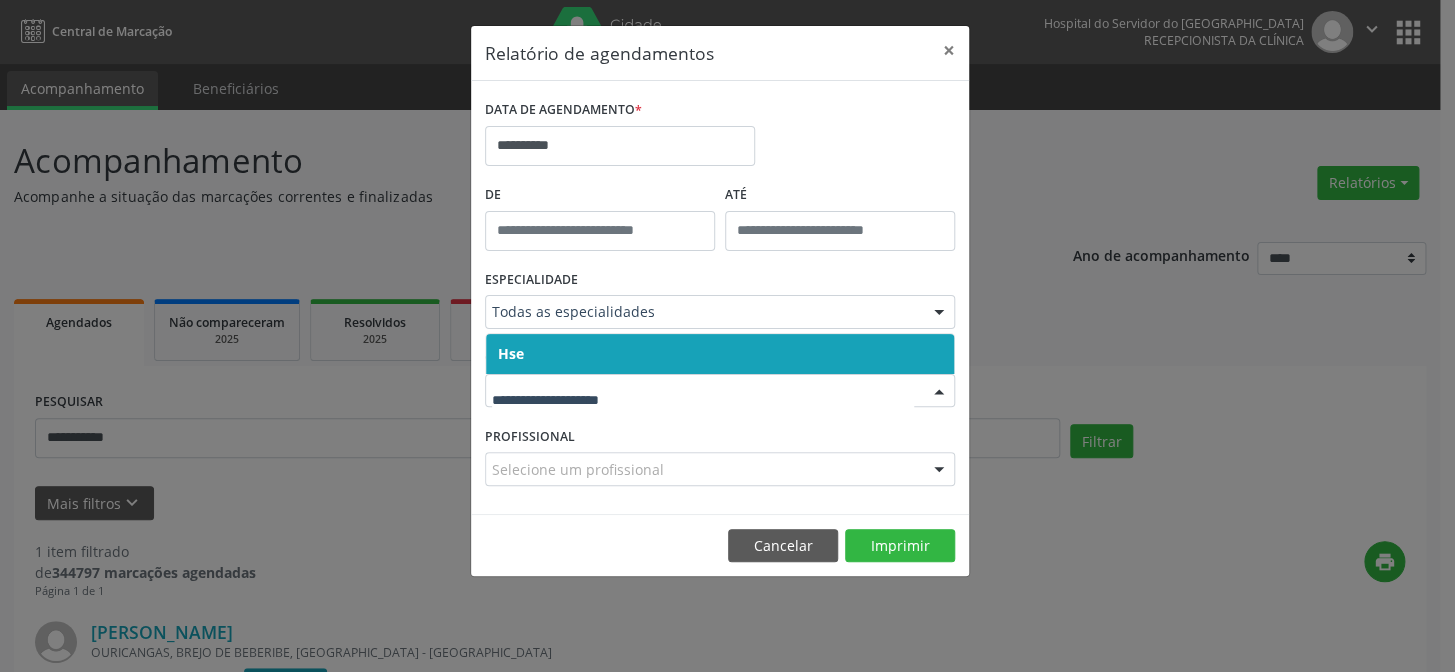 click on "Hse" at bounding box center [720, 354] 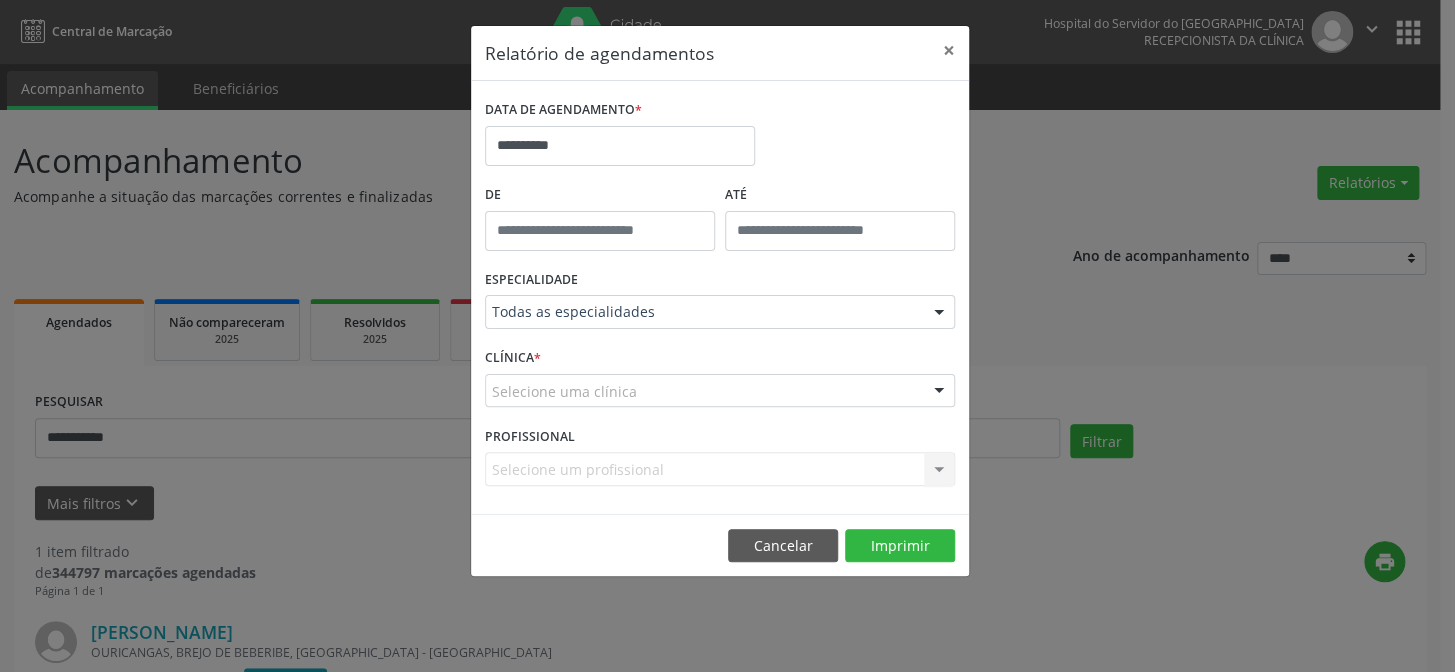 click on "Selecione uma clínica" at bounding box center (720, 391) 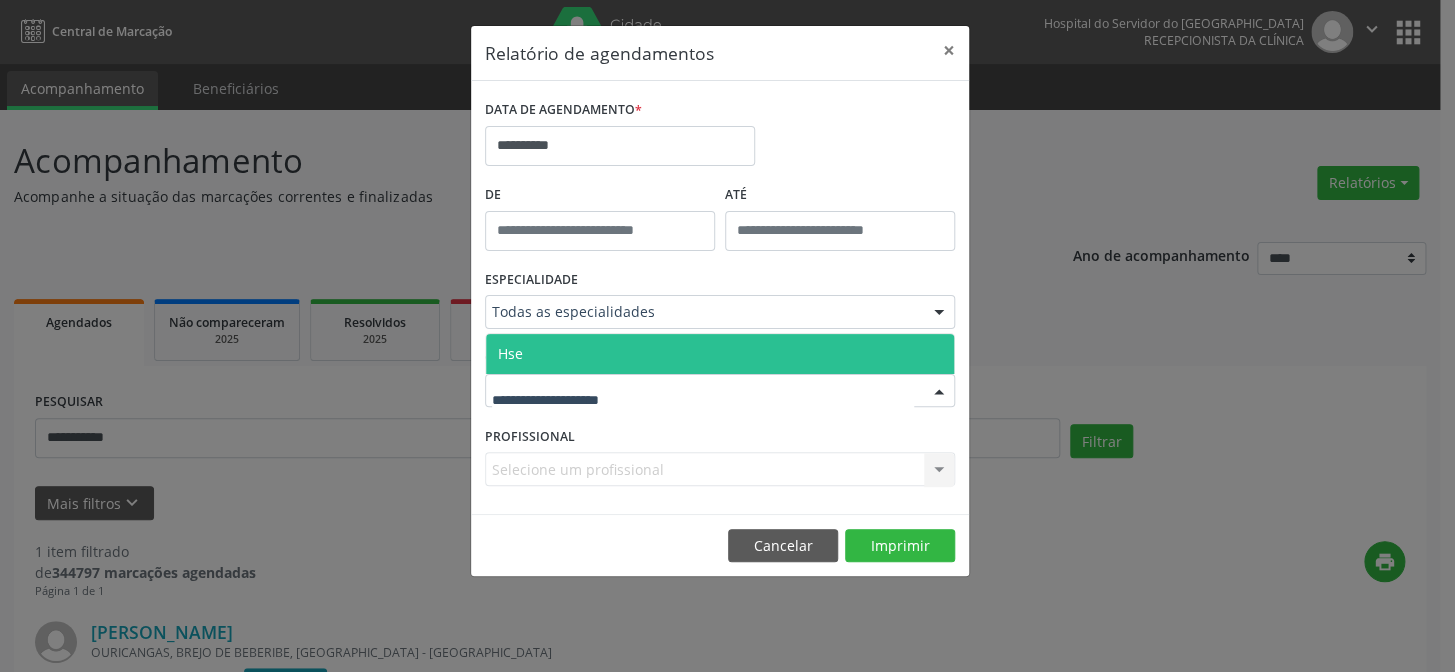 click on "Hse" at bounding box center [720, 354] 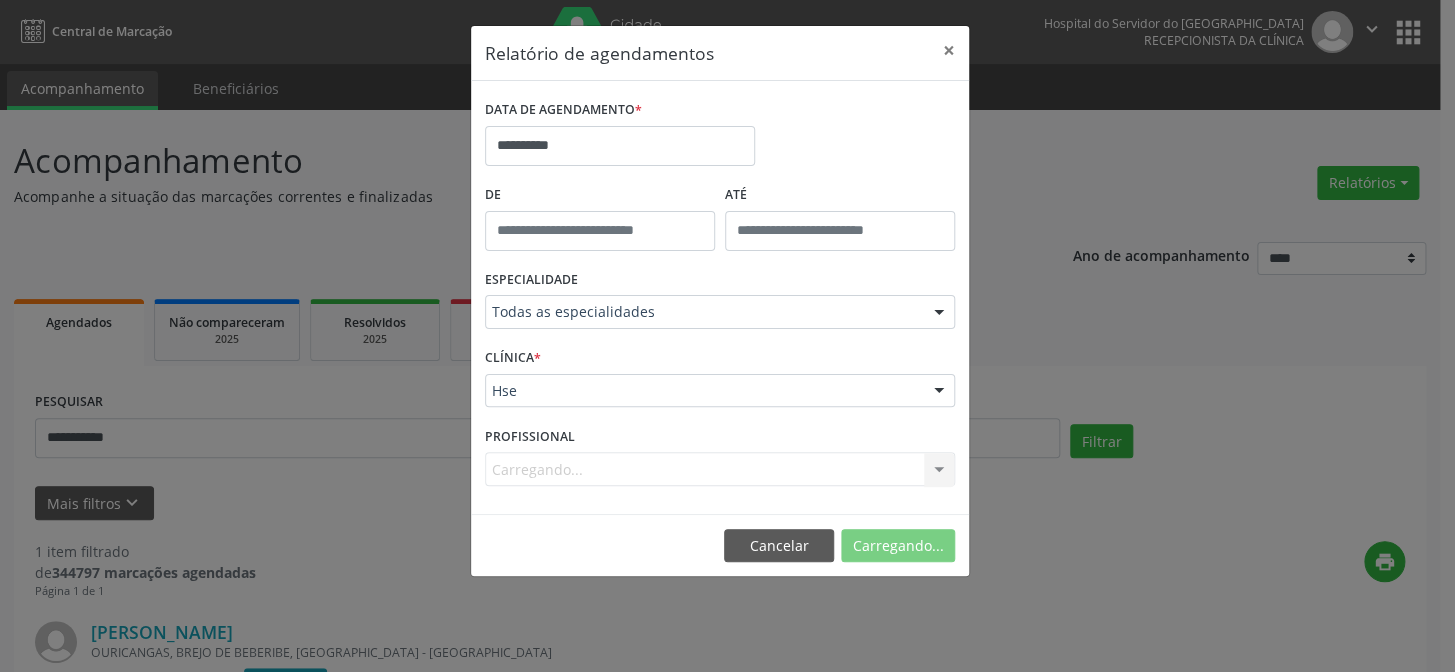 click on "Carregando...
Nenhum resultado encontrado para: "   "
Não há nenhuma opção para ser exibida." at bounding box center [720, 469] 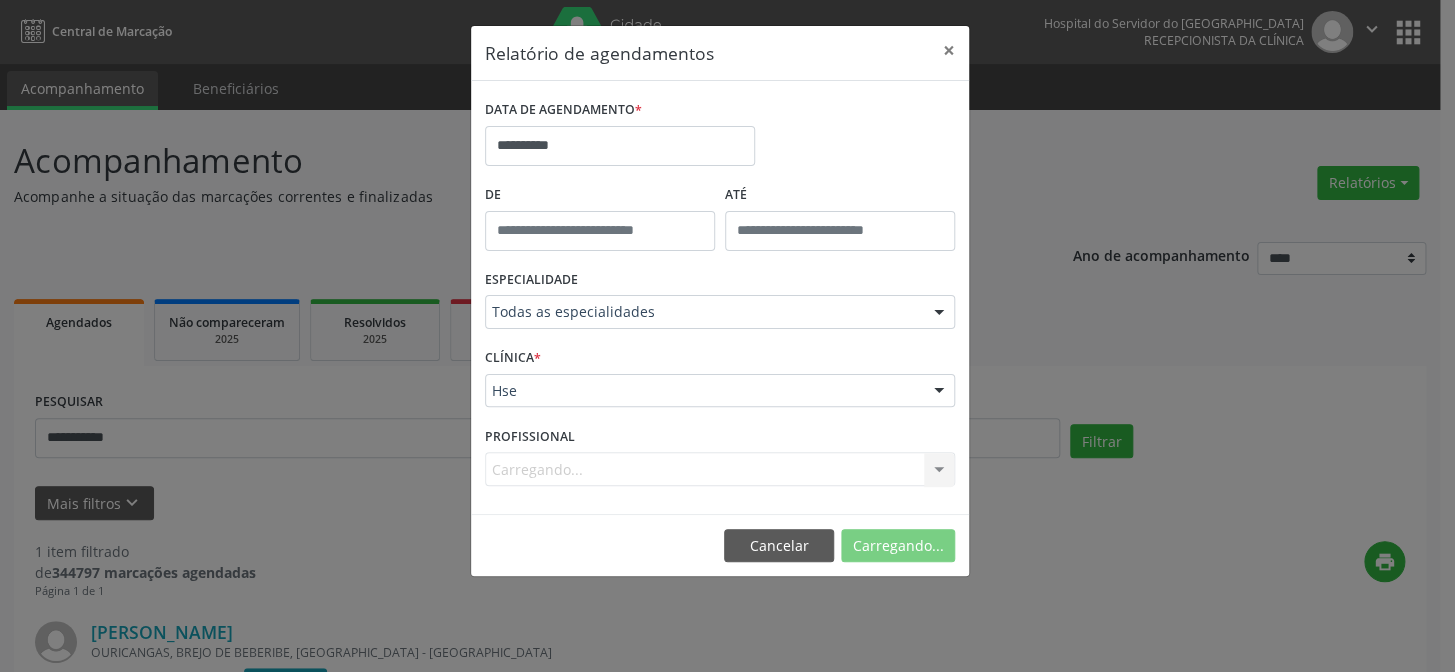 click on "Carregando...
Nenhum resultado encontrado para: "   "
Não há nenhuma opção para ser exibida." at bounding box center [720, 469] 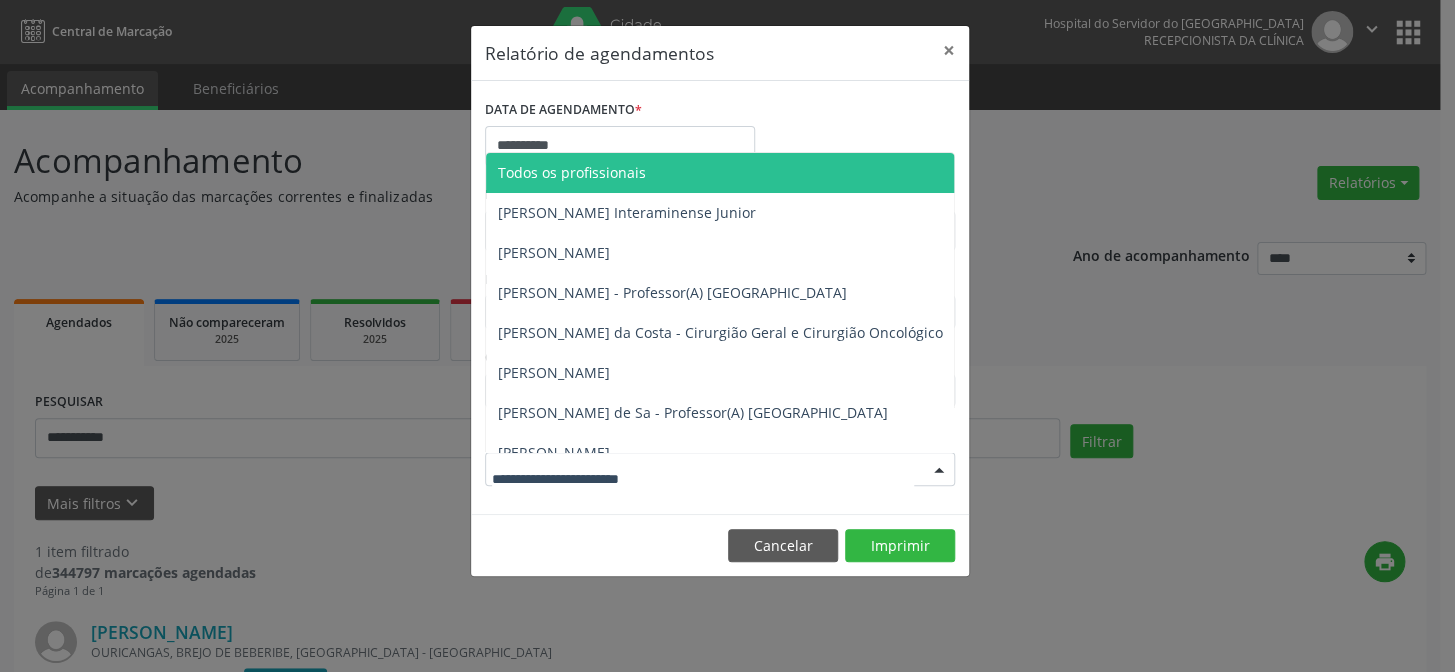 click at bounding box center [720, 469] 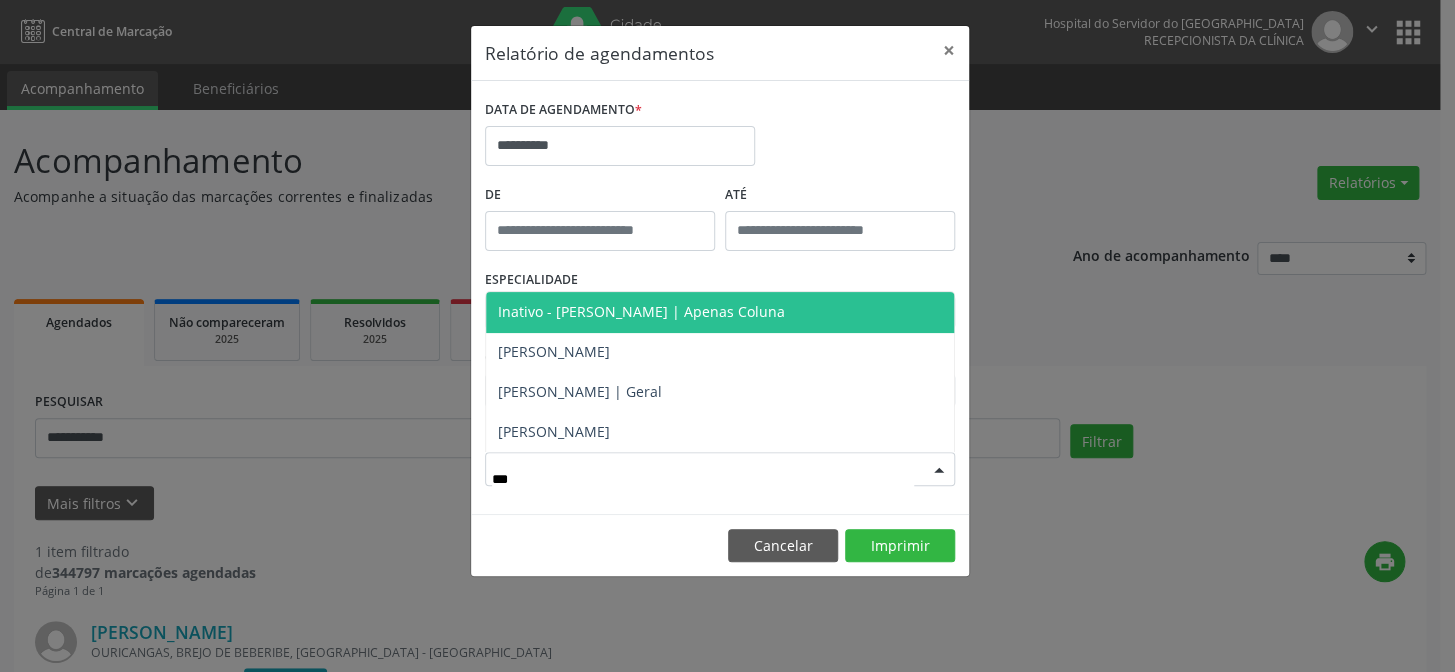 type on "****" 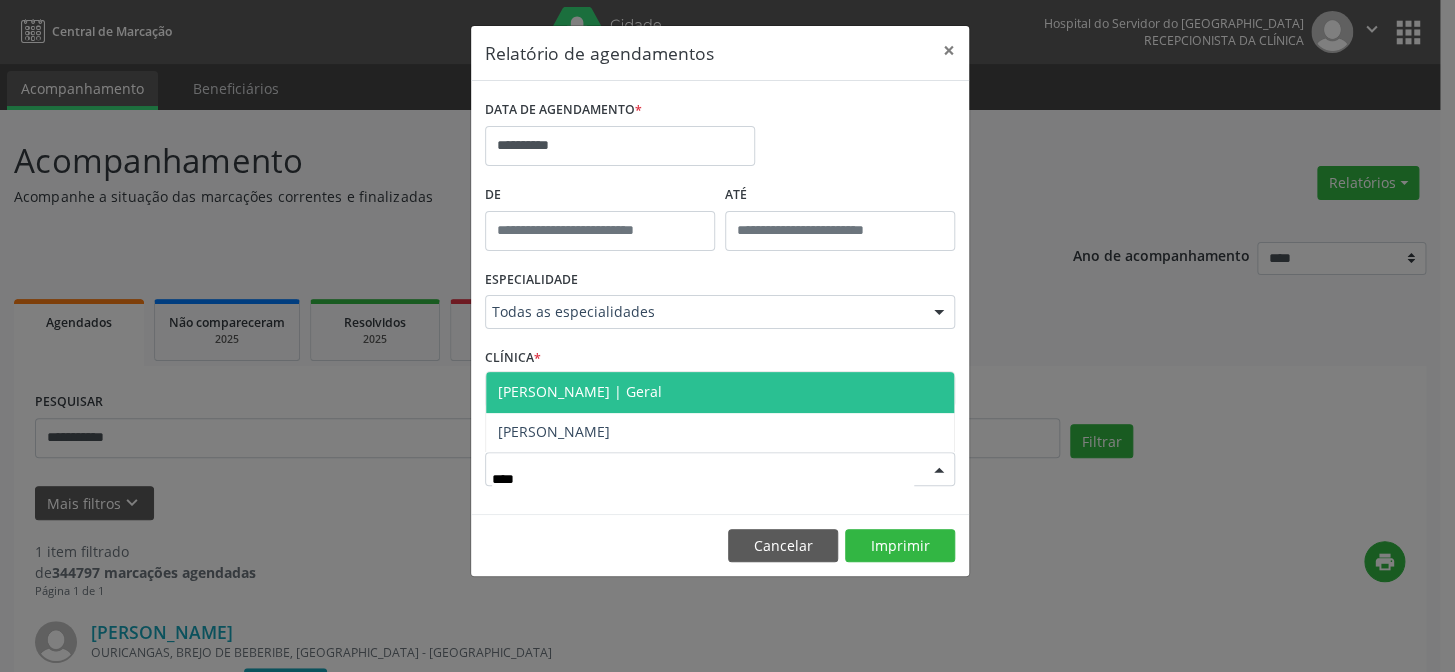 click on "[PERSON_NAME] | Geral" at bounding box center [580, 391] 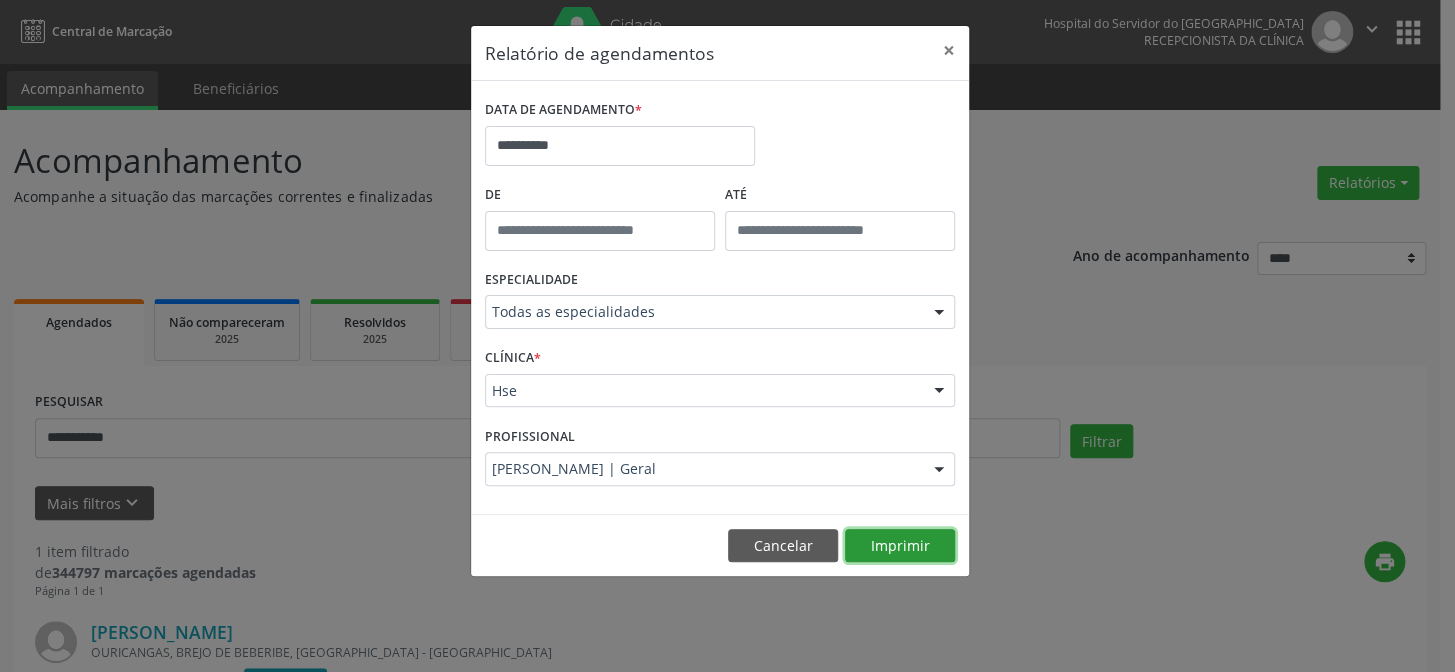 click on "Imprimir" at bounding box center (900, 546) 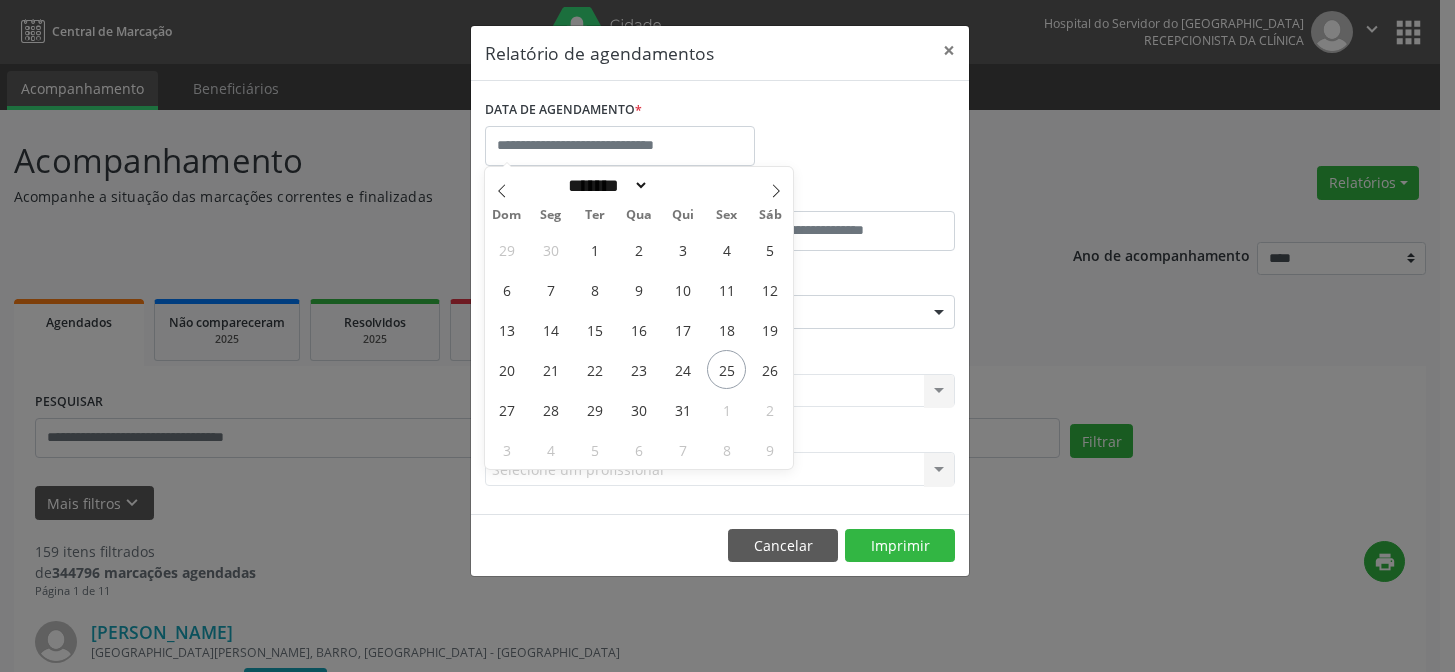 select on "*" 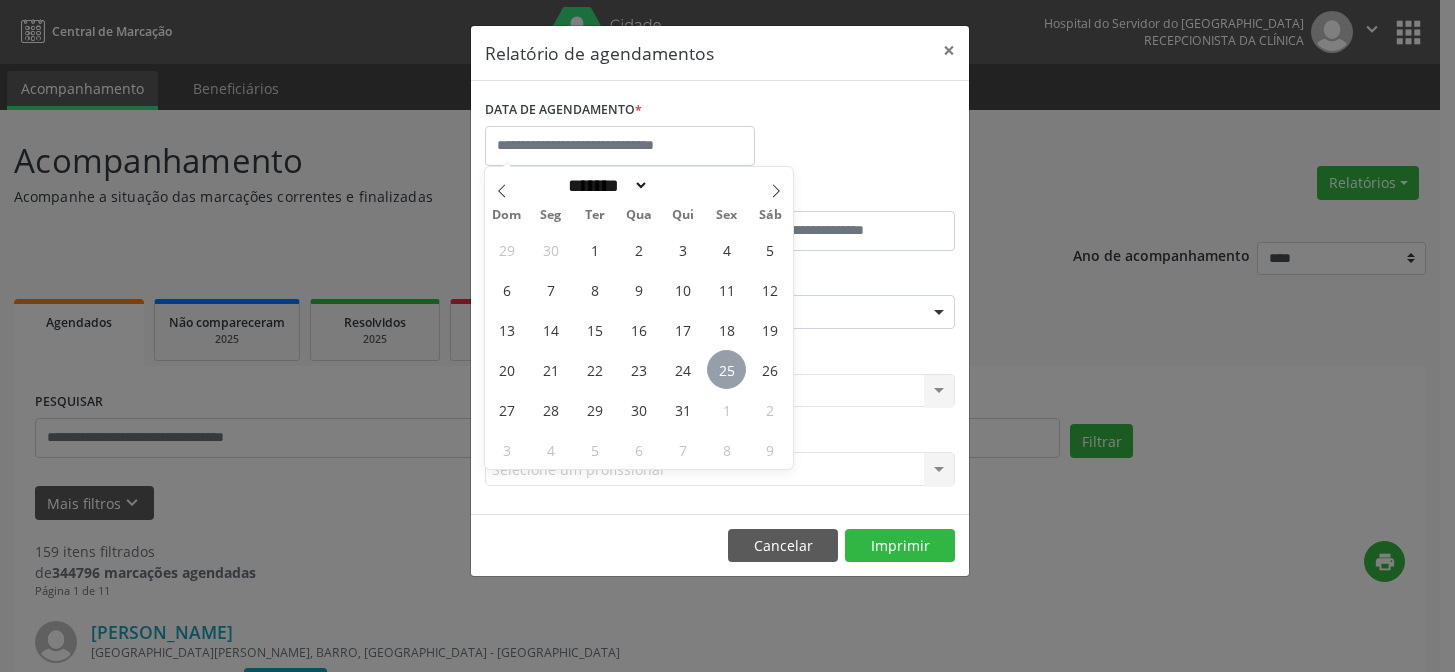 scroll, scrollTop: 0, scrollLeft: 0, axis: both 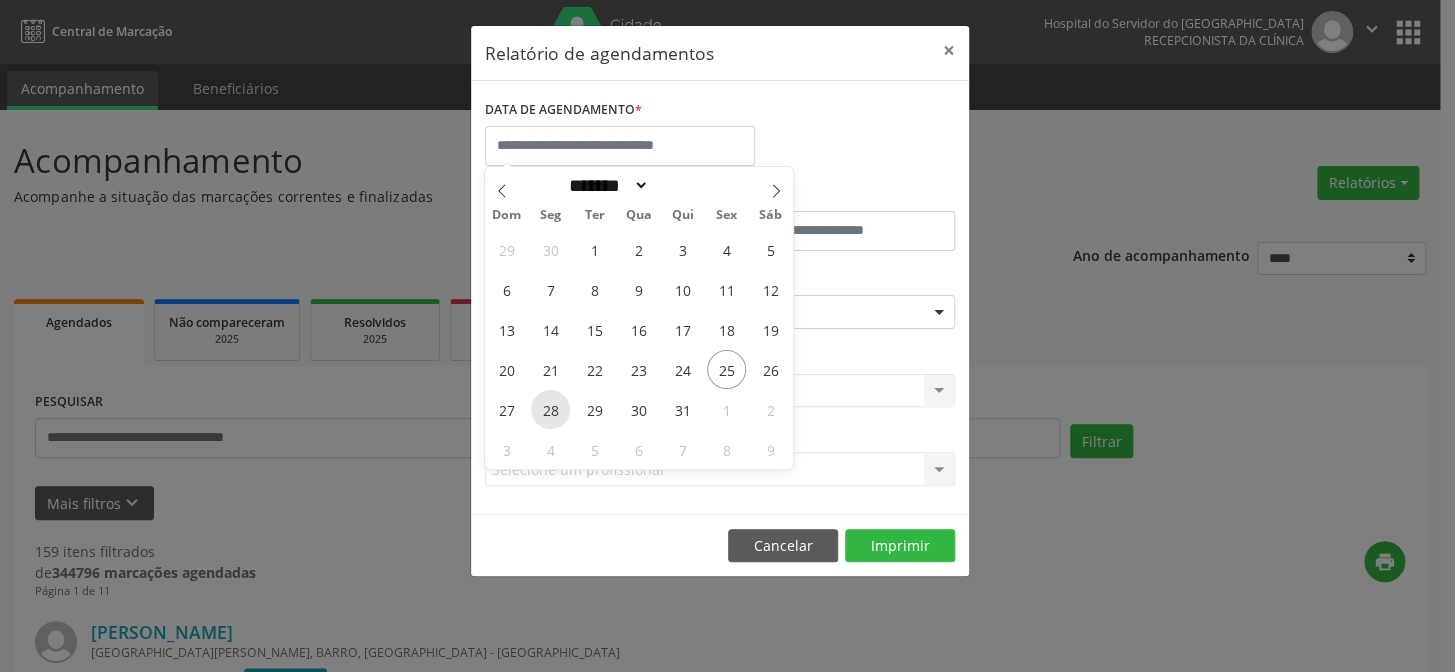 click on "28" at bounding box center (550, 409) 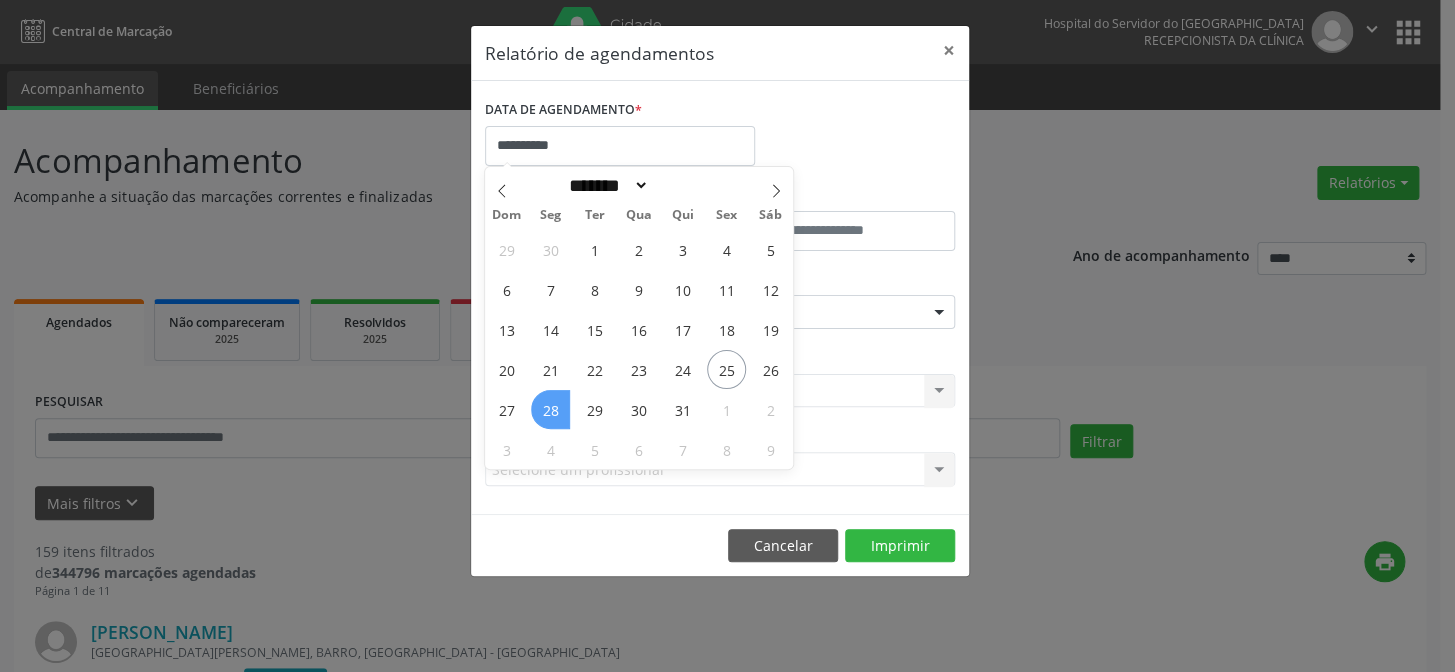 click on "28" at bounding box center (550, 409) 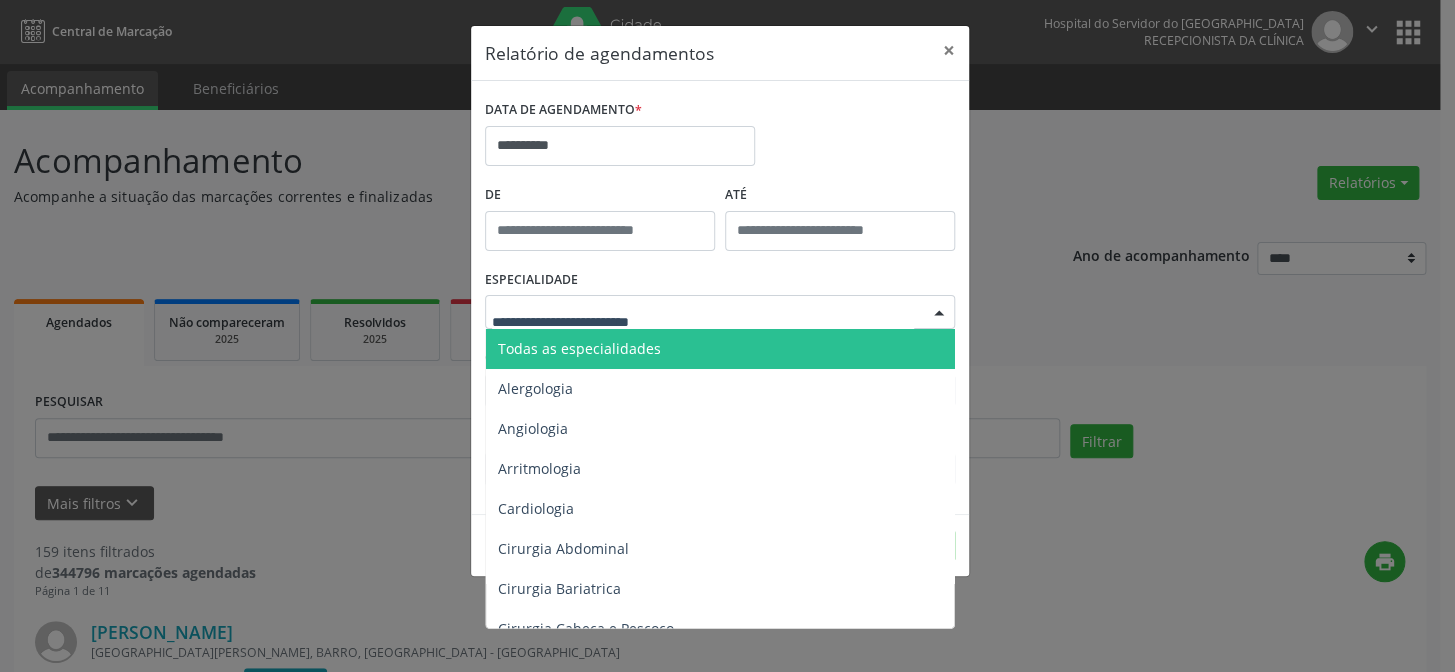click on "Todas as especialidades" at bounding box center [721, 349] 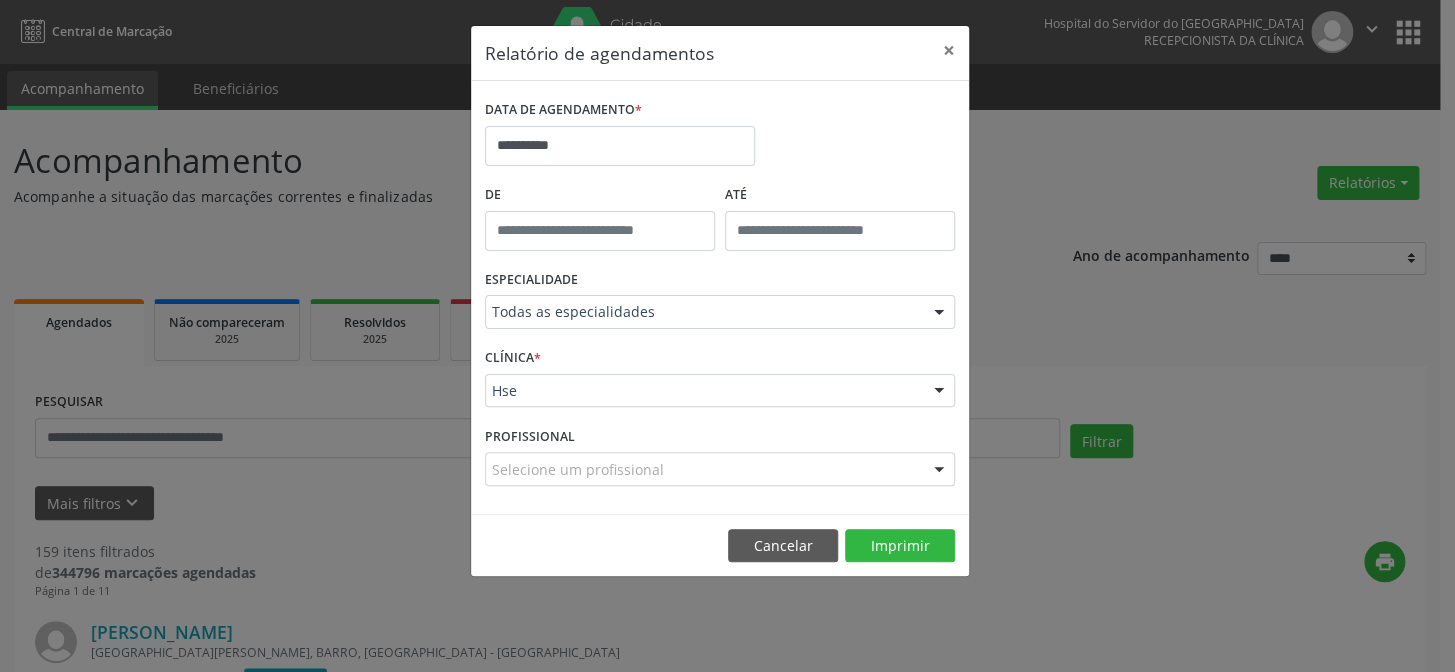 click on "Hse" at bounding box center (720, 391) 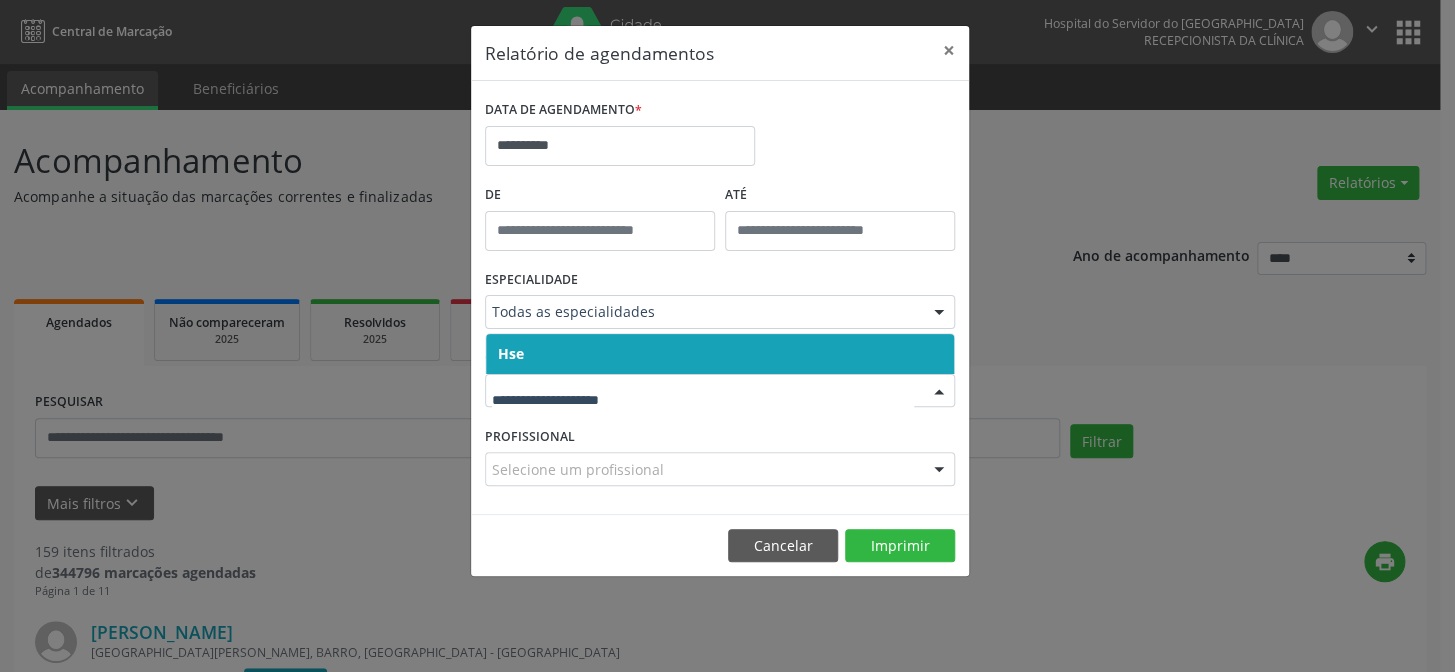 click on "Hse" at bounding box center [720, 354] 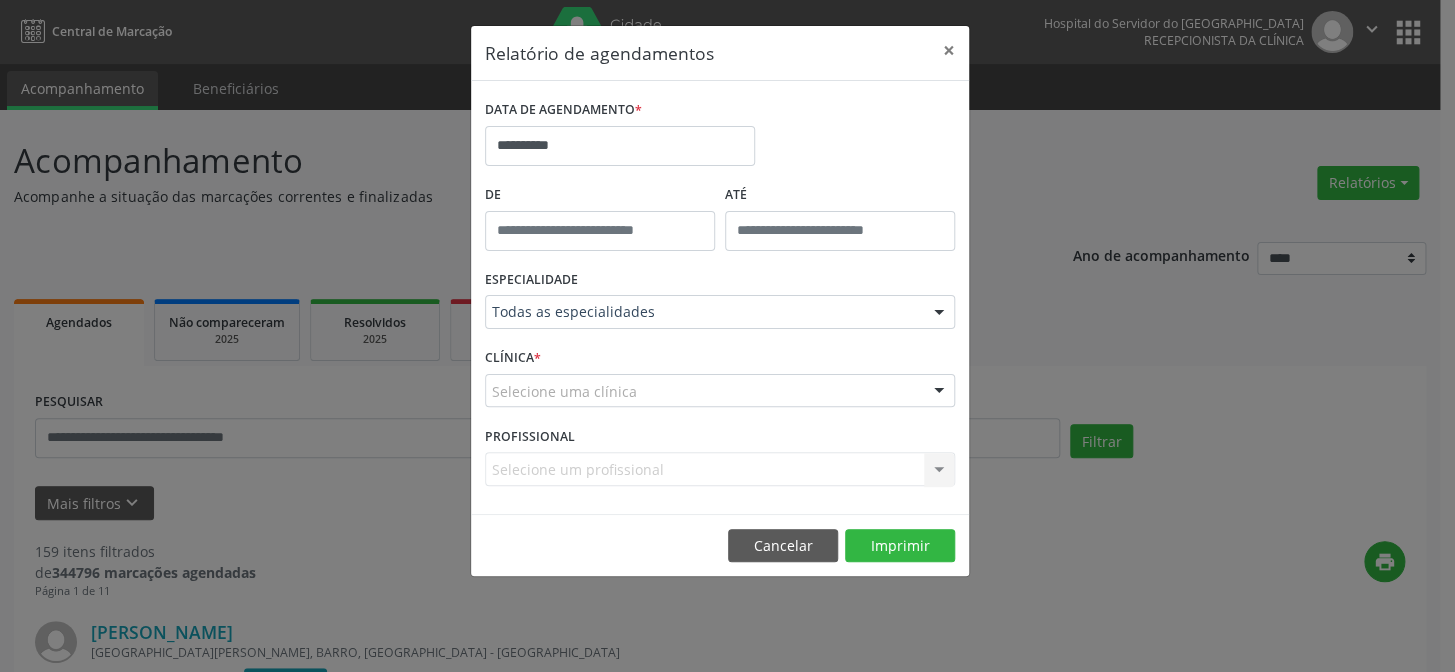 click on "Selecione uma clínica" at bounding box center [720, 391] 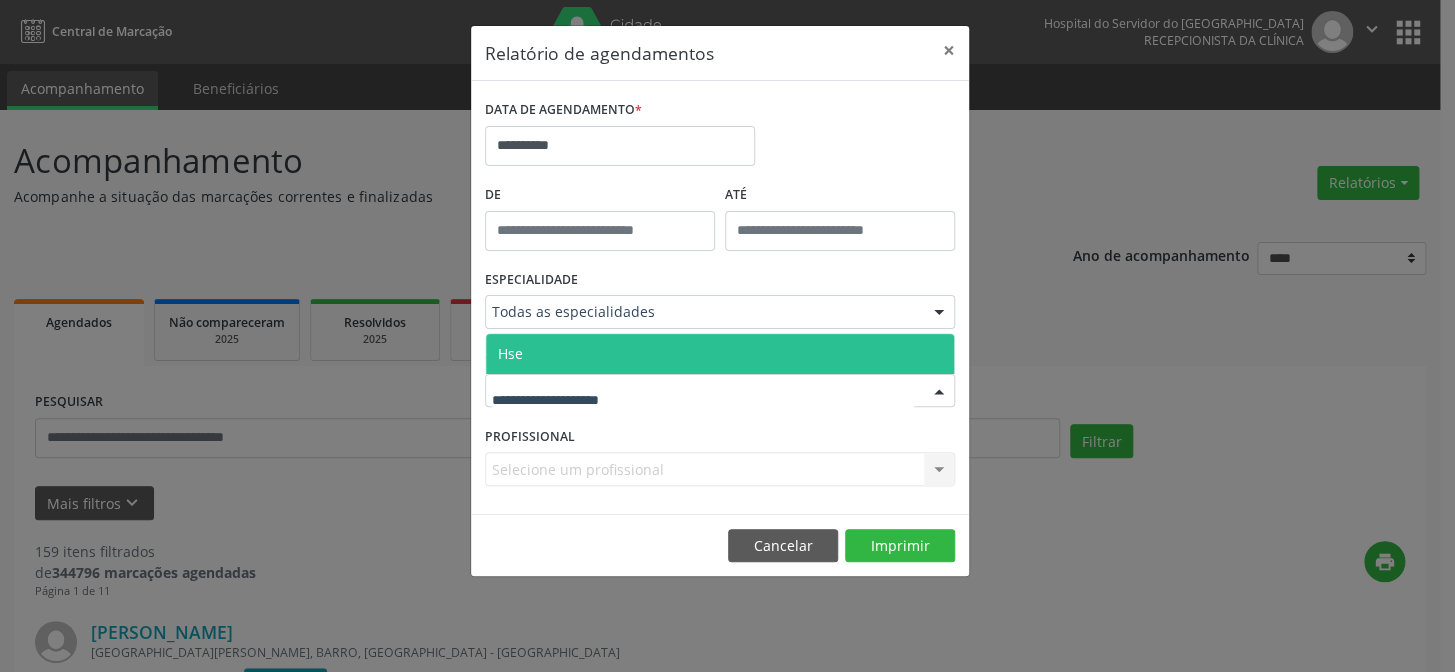 click on "Hse" at bounding box center [720, 354] 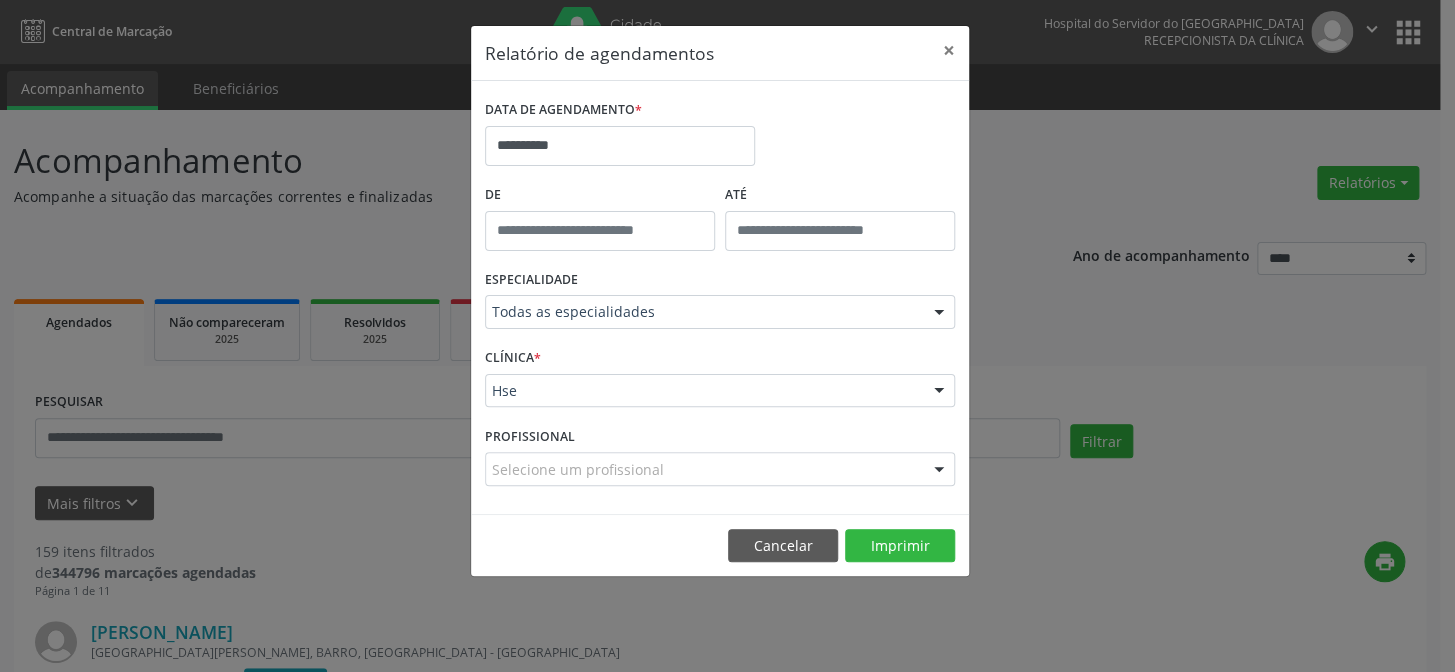 click on "Selecione um profissional" at bounding box center (720, 469) 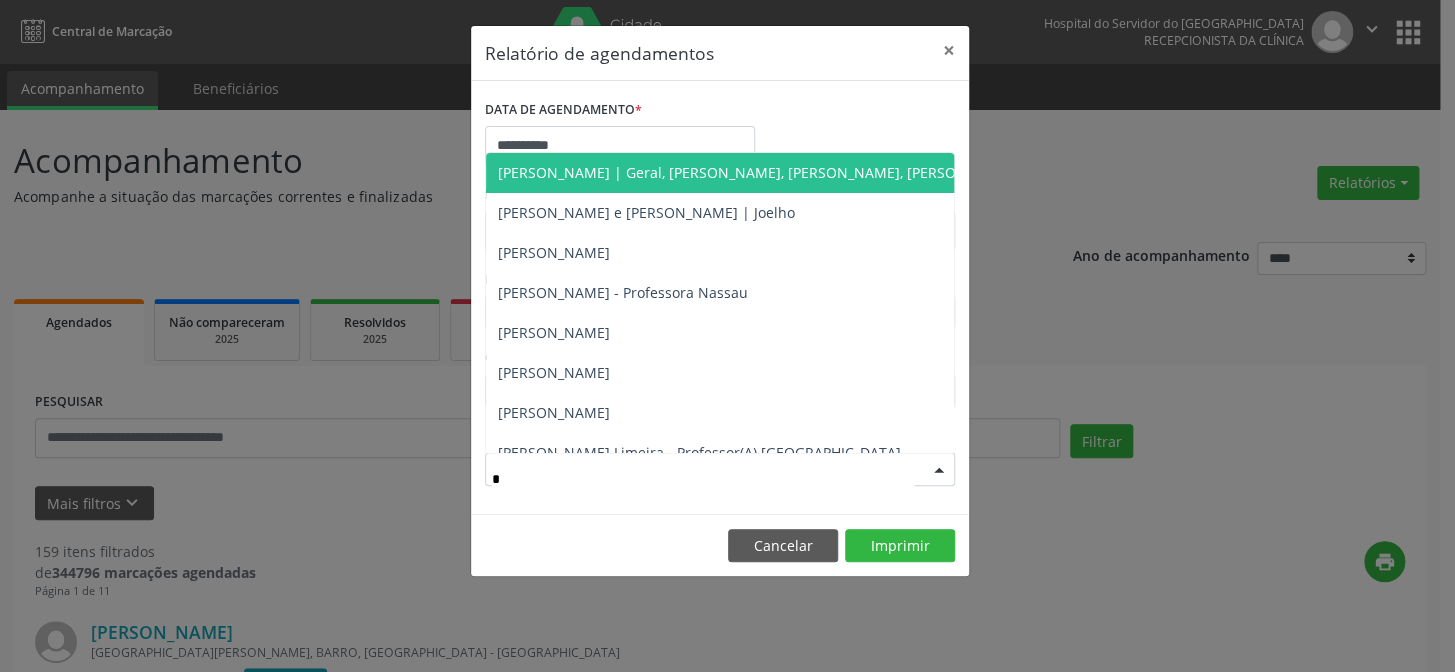 type on "**" 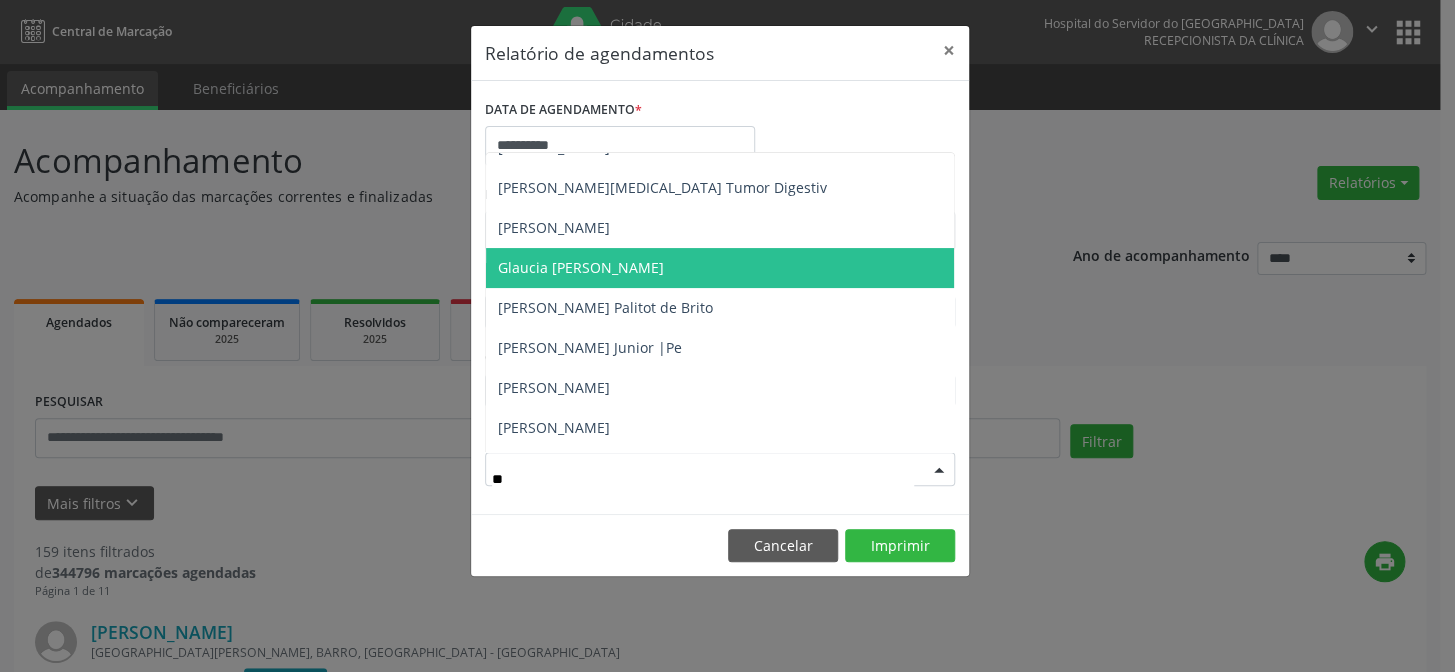 scroll, scrollTop: 181, scrollLeft: 0, axis: vertical 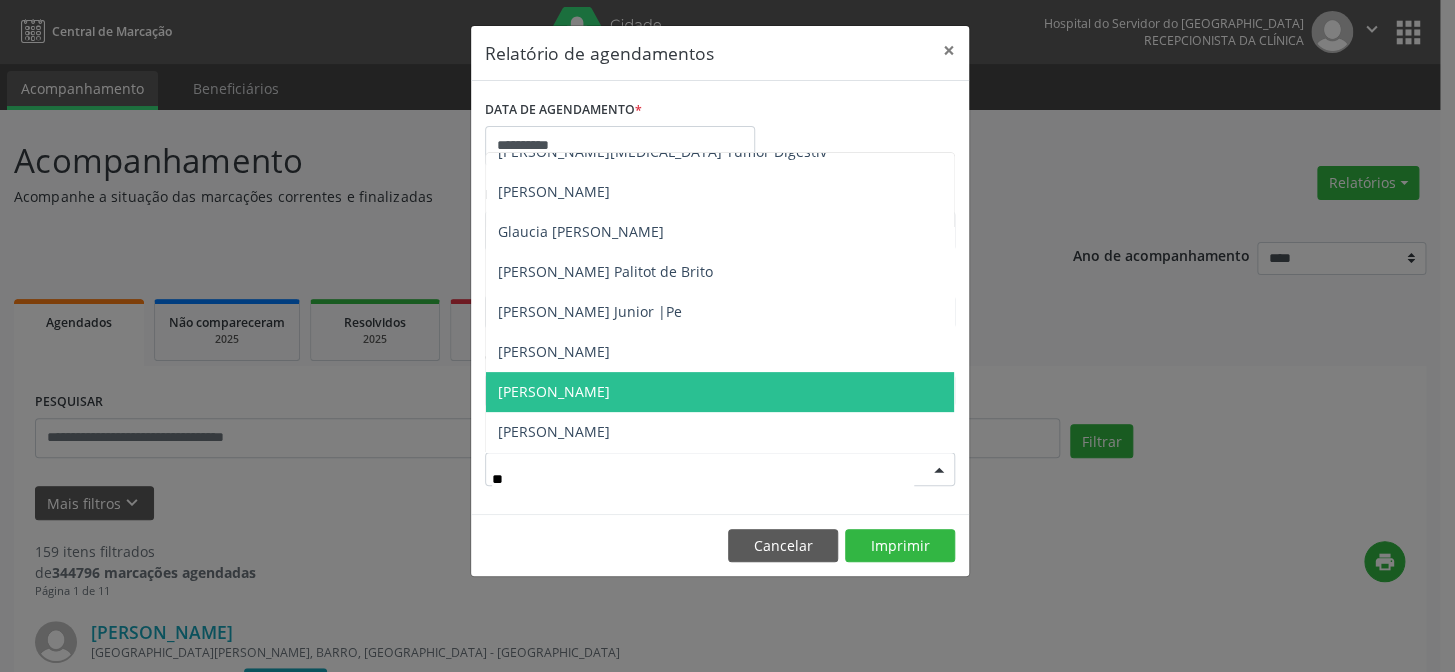 click on "[PERSON_NAME]" at bounding box center [554, 391] 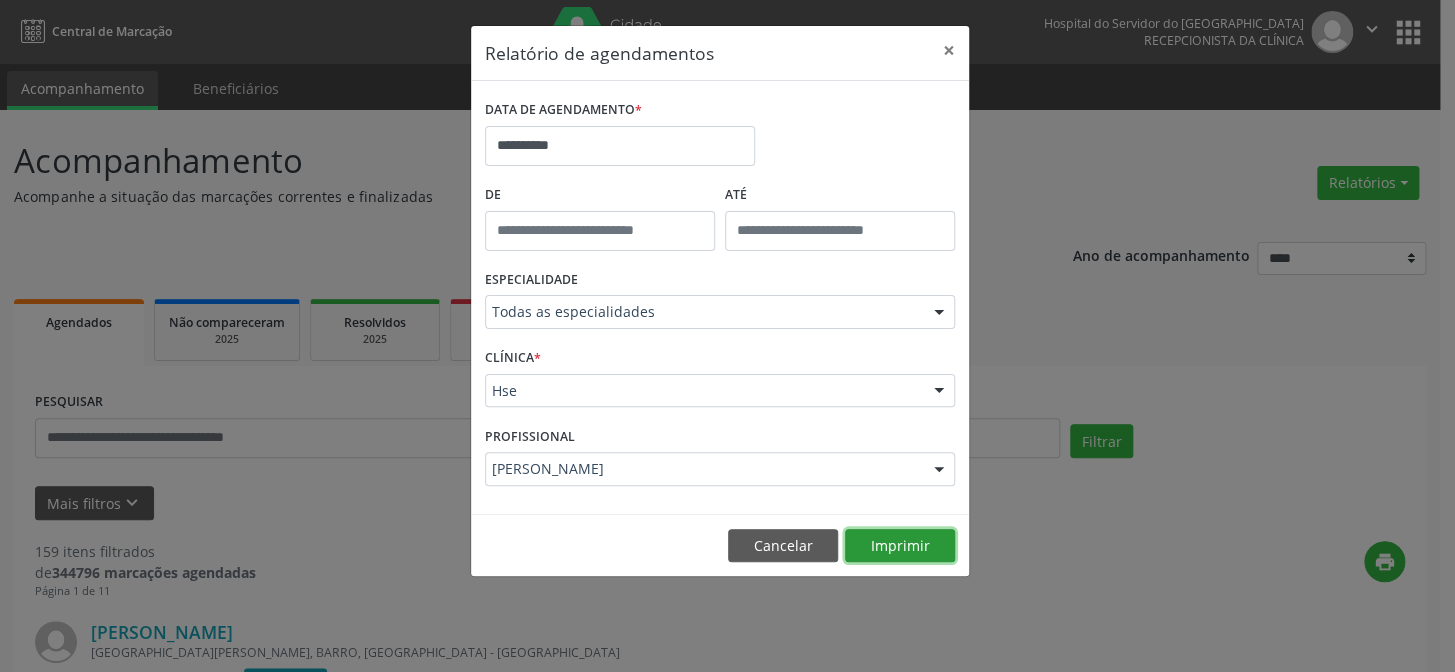click on "Imprimir" at bounding box center [900, 546] 